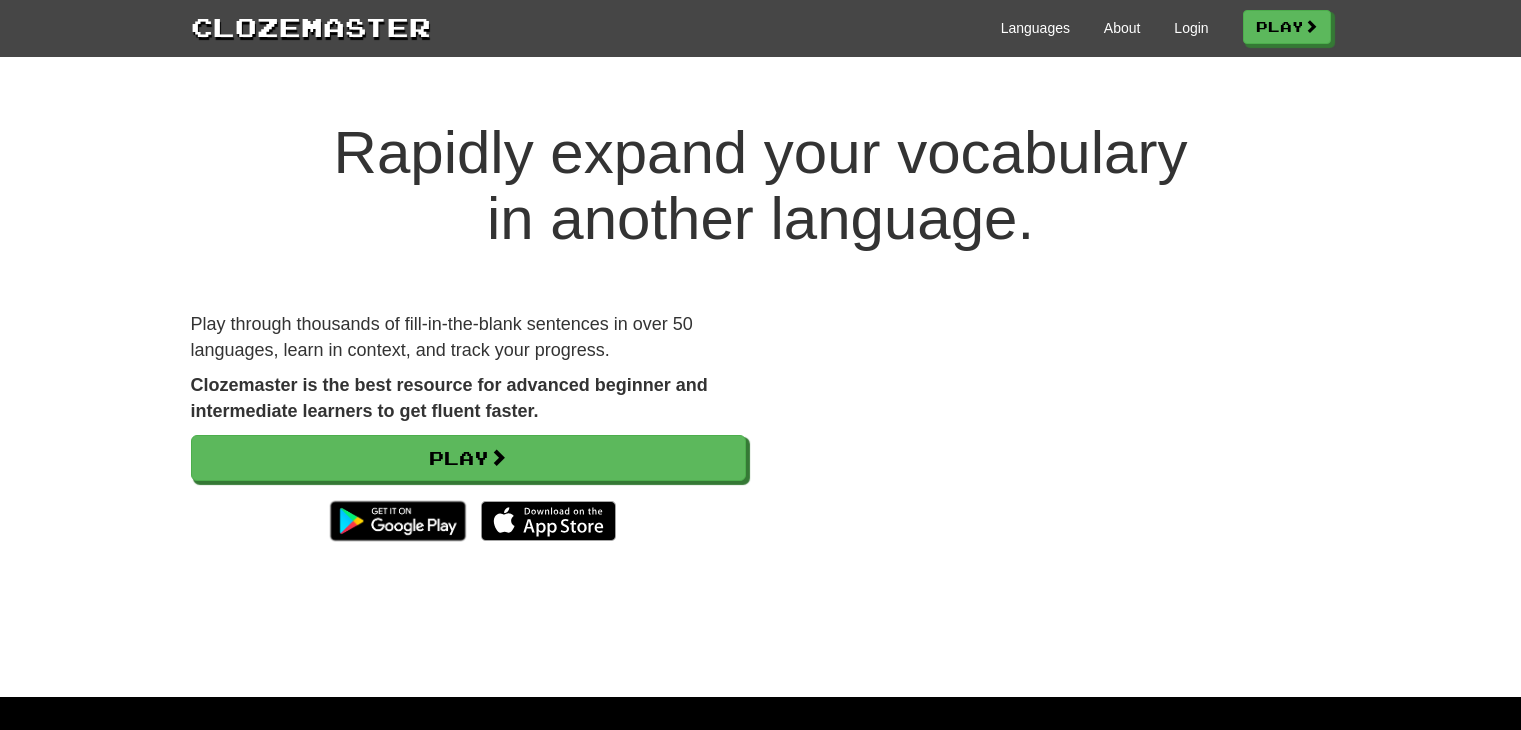 scroll, scrollTop: 0, scrollLeft: 0, axis: both 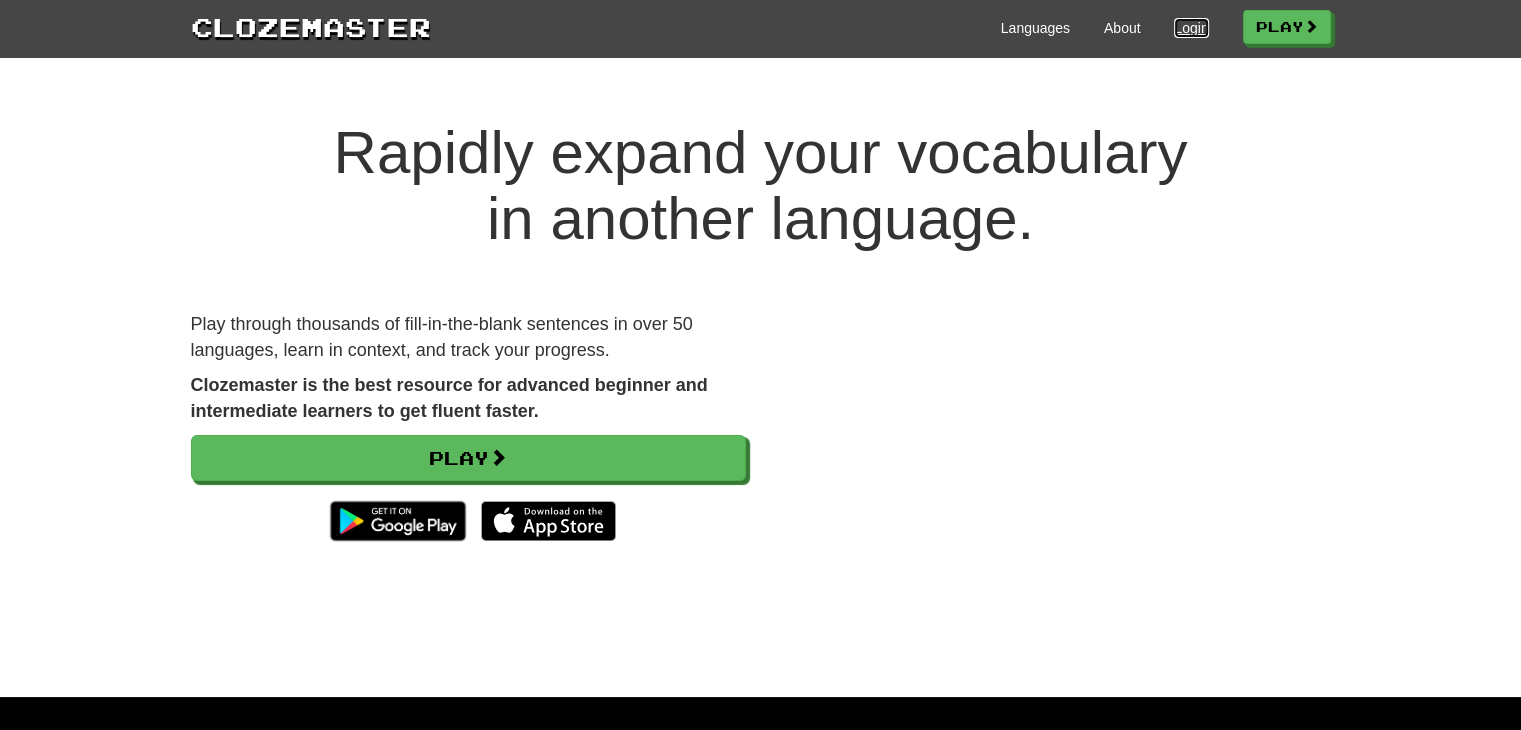 click on "Login" at bounding box center (1191, 28) 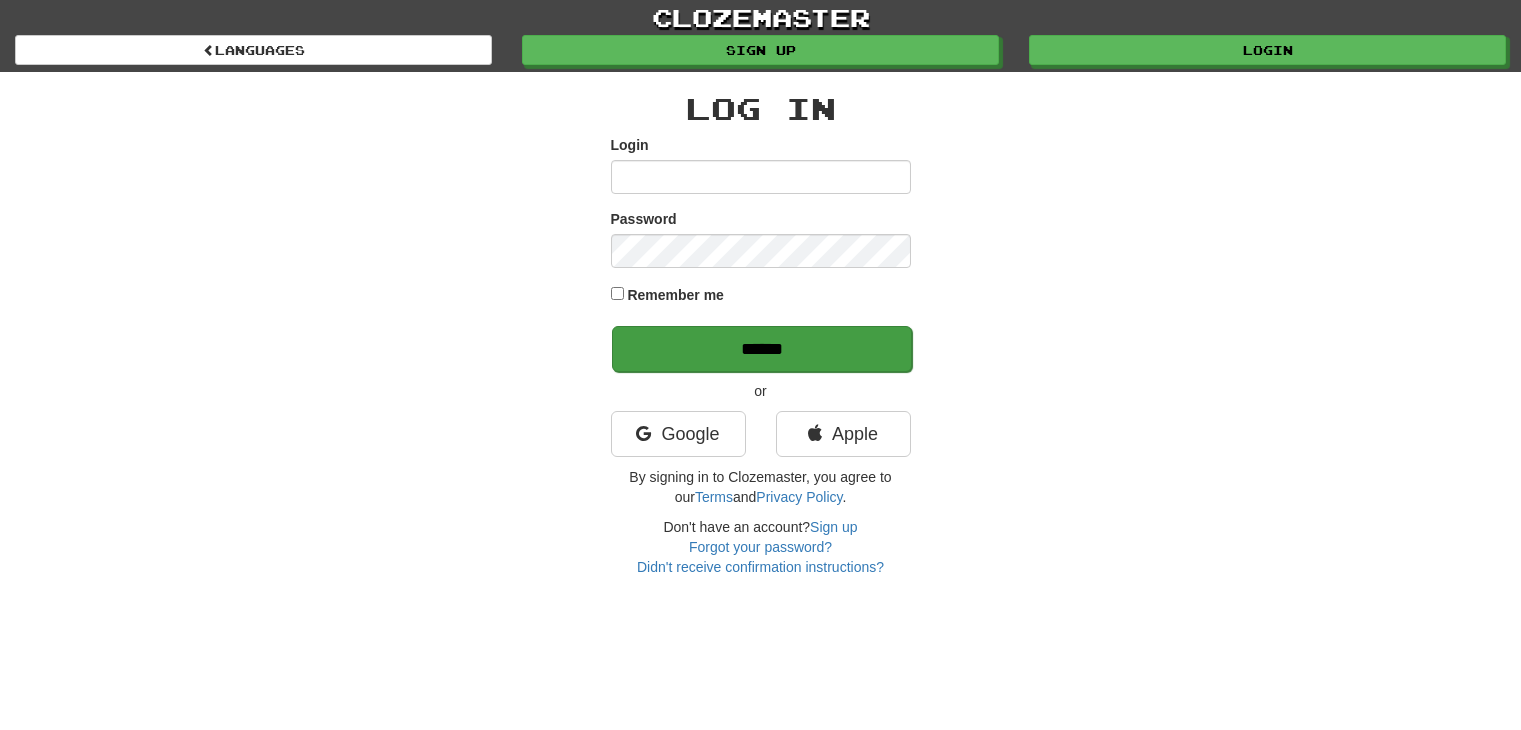 scroll, scrollTop: 0, scrollLeft: 0, axis: both 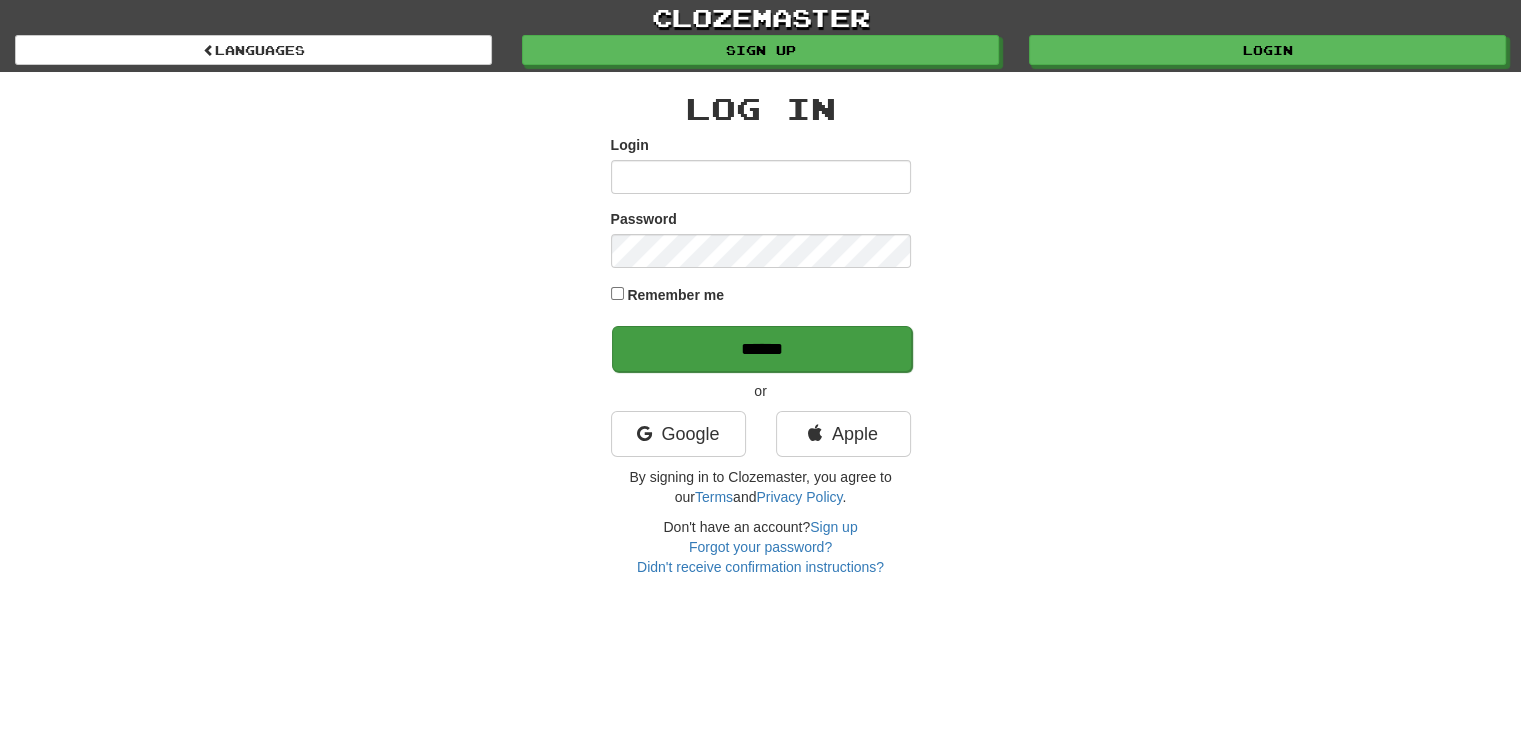 type on "**********" 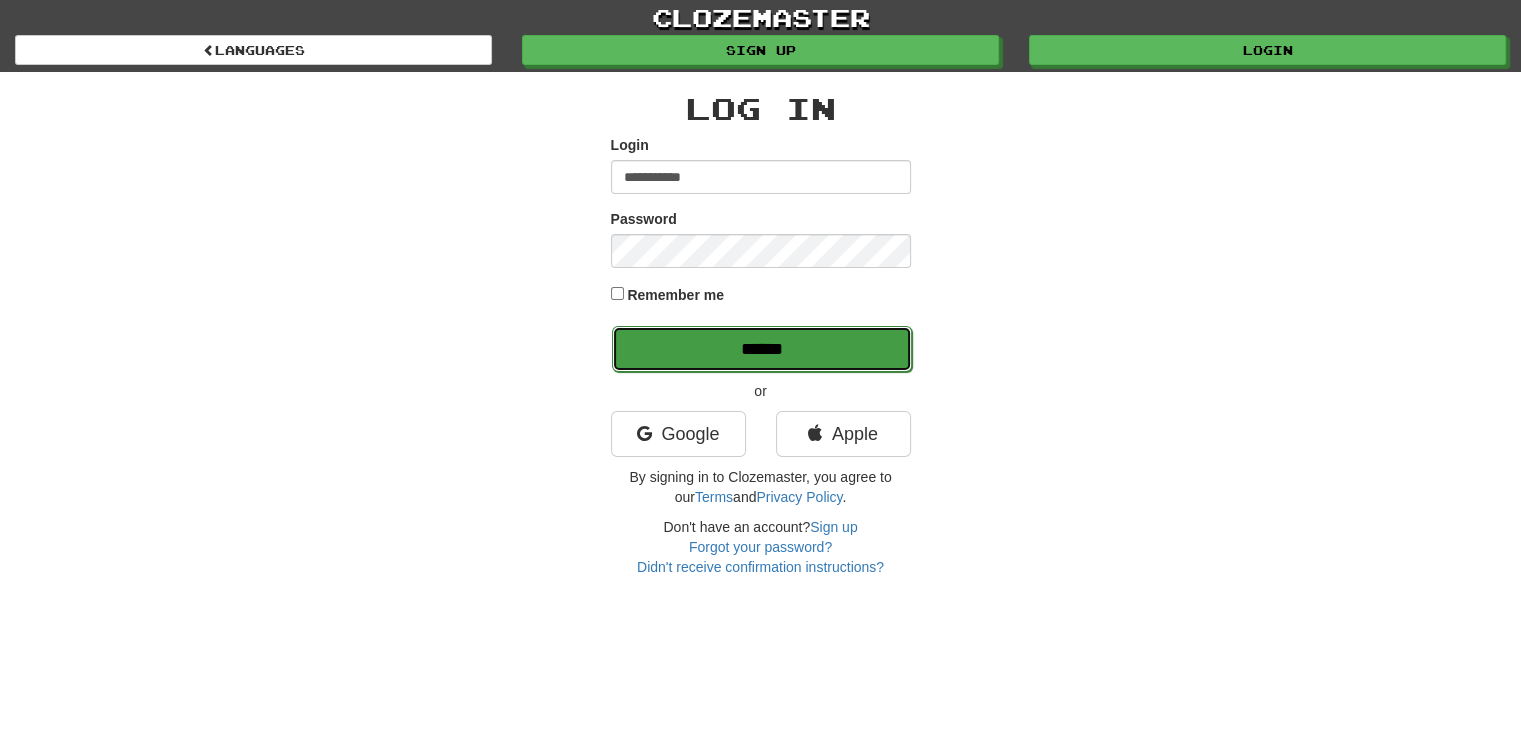 click on "******" at bounding box center [762, 349] 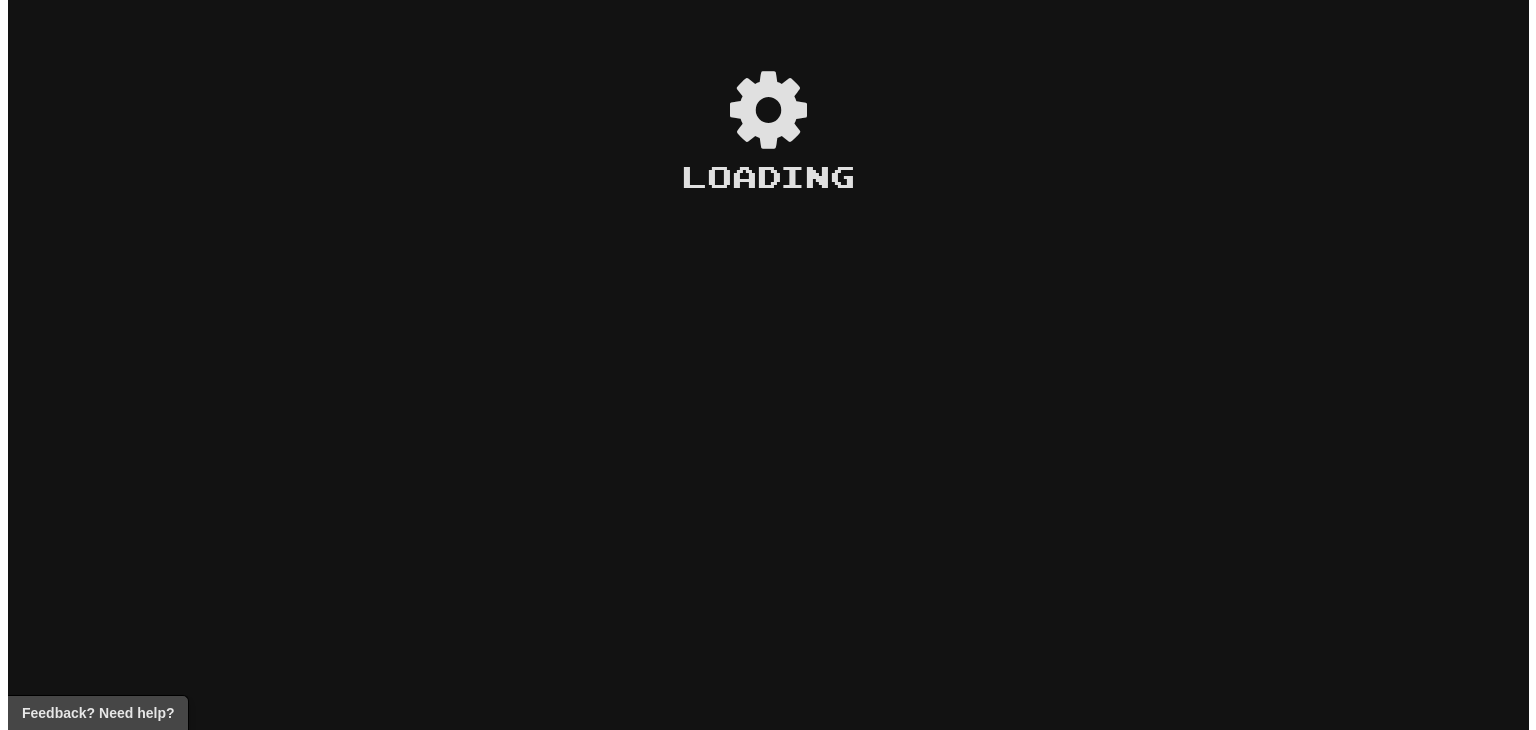 scroll, scrollTop: 0, scrollLeft: 0, axis: both 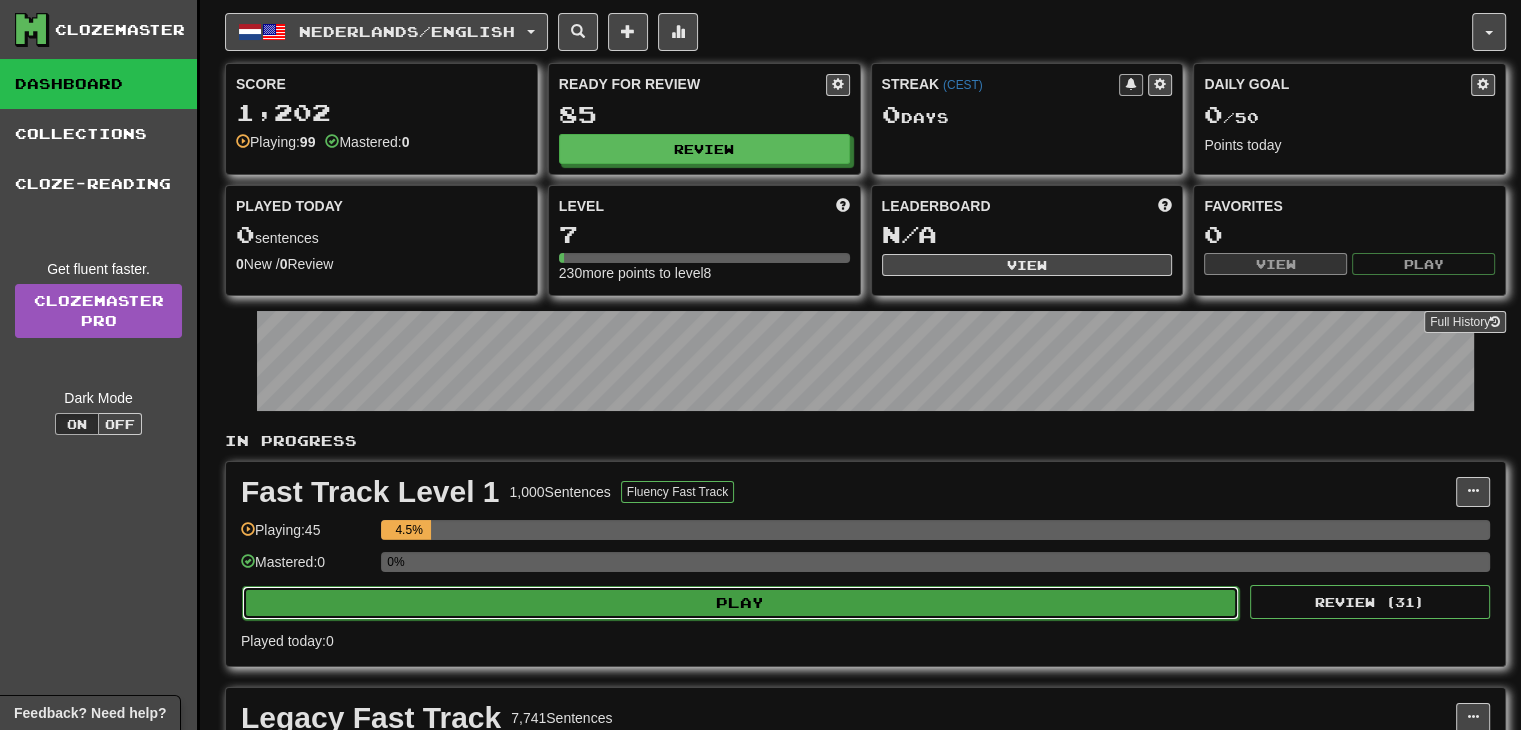 click on "Play" at bounding box center (740, 603) 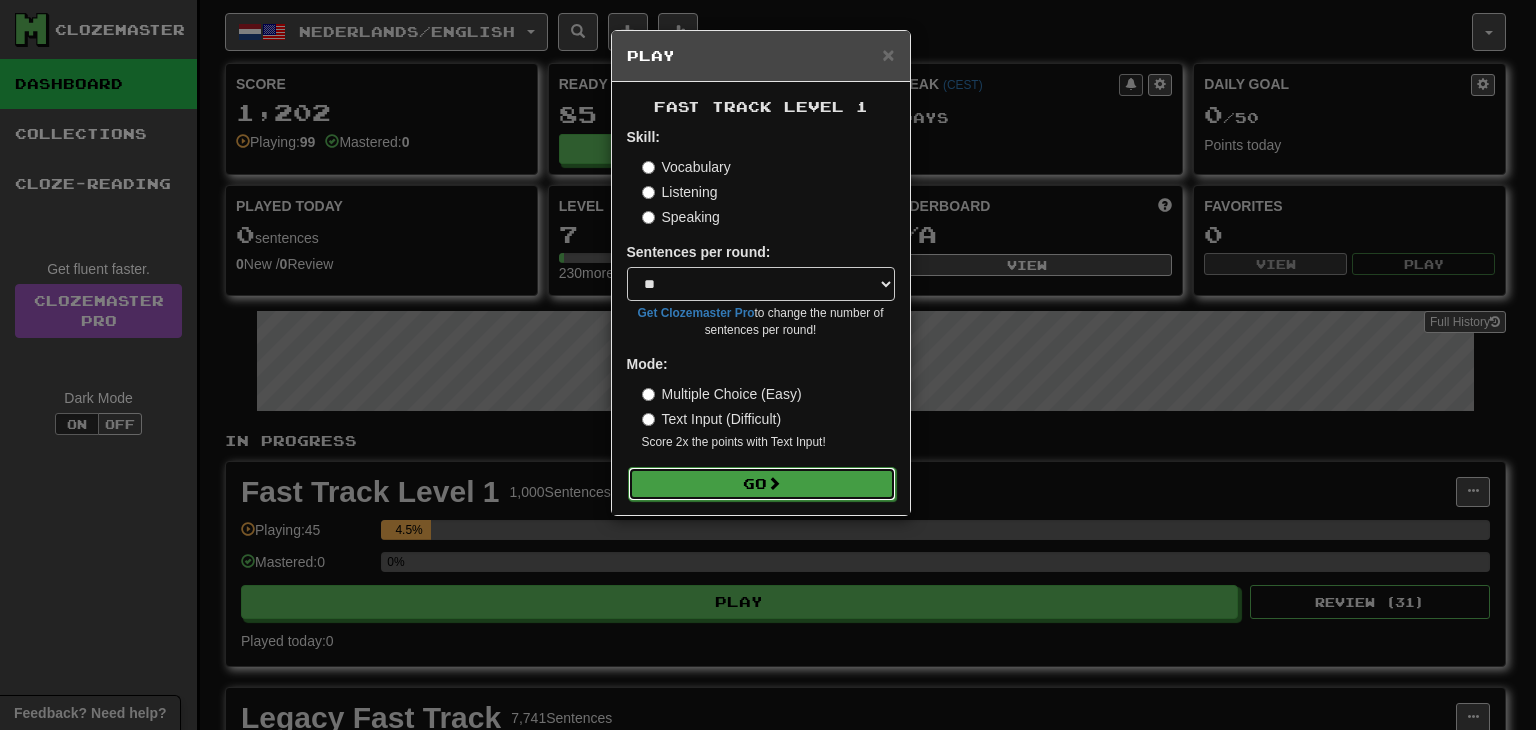 click on "Go" at bounding box center [762, 484] 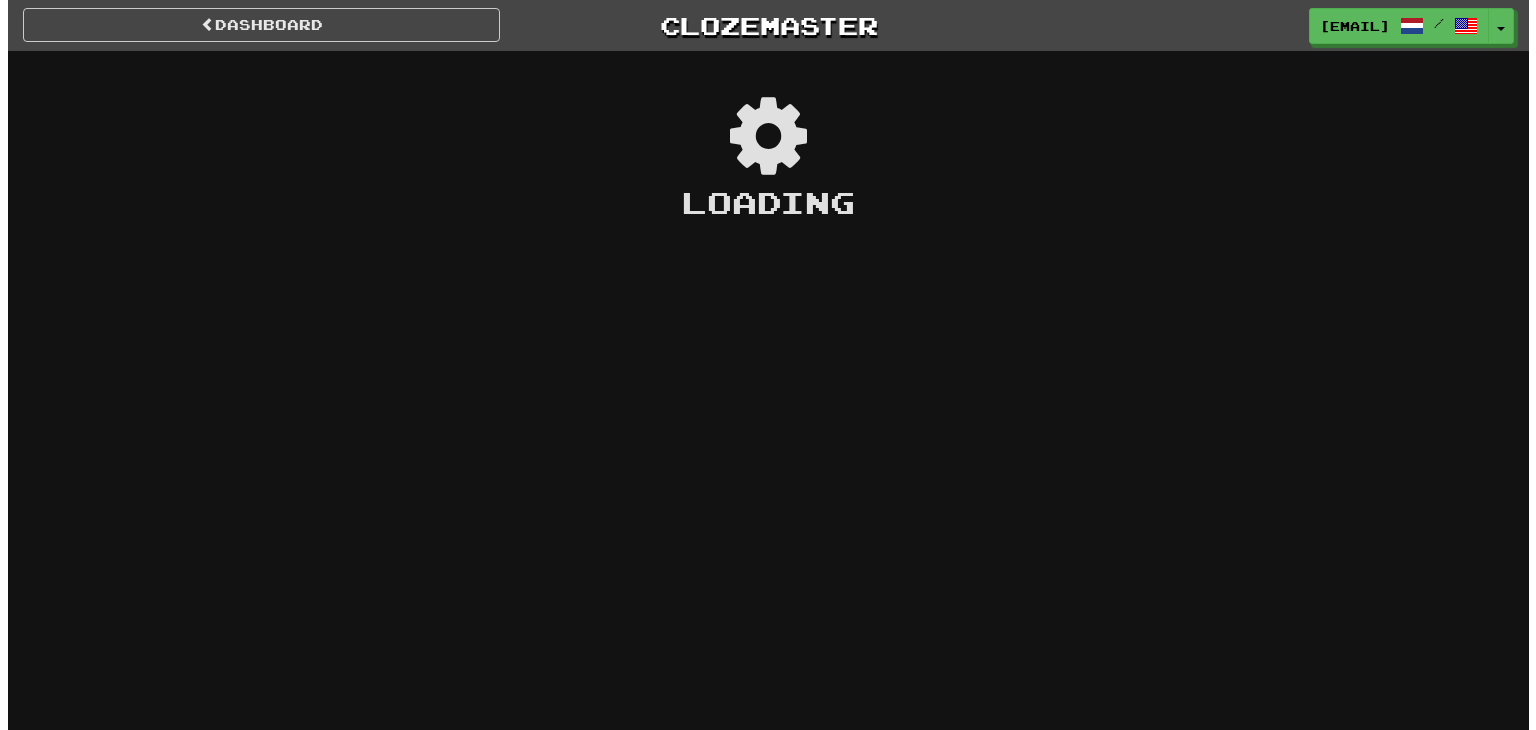 scroll, scrollTop: 0, scrollLeft: 0, axis: both 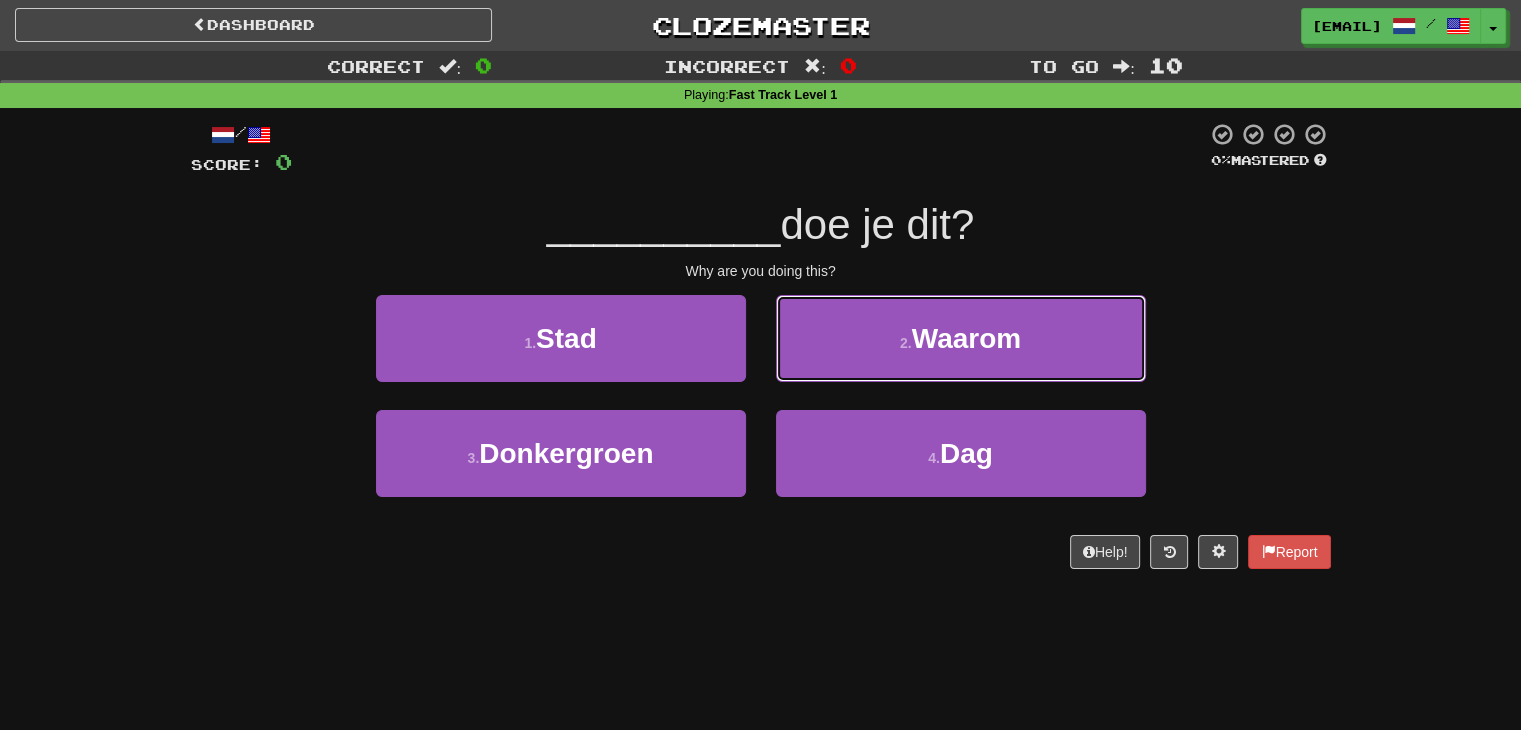 click on "Waarom" at bounding box center [966, 338] 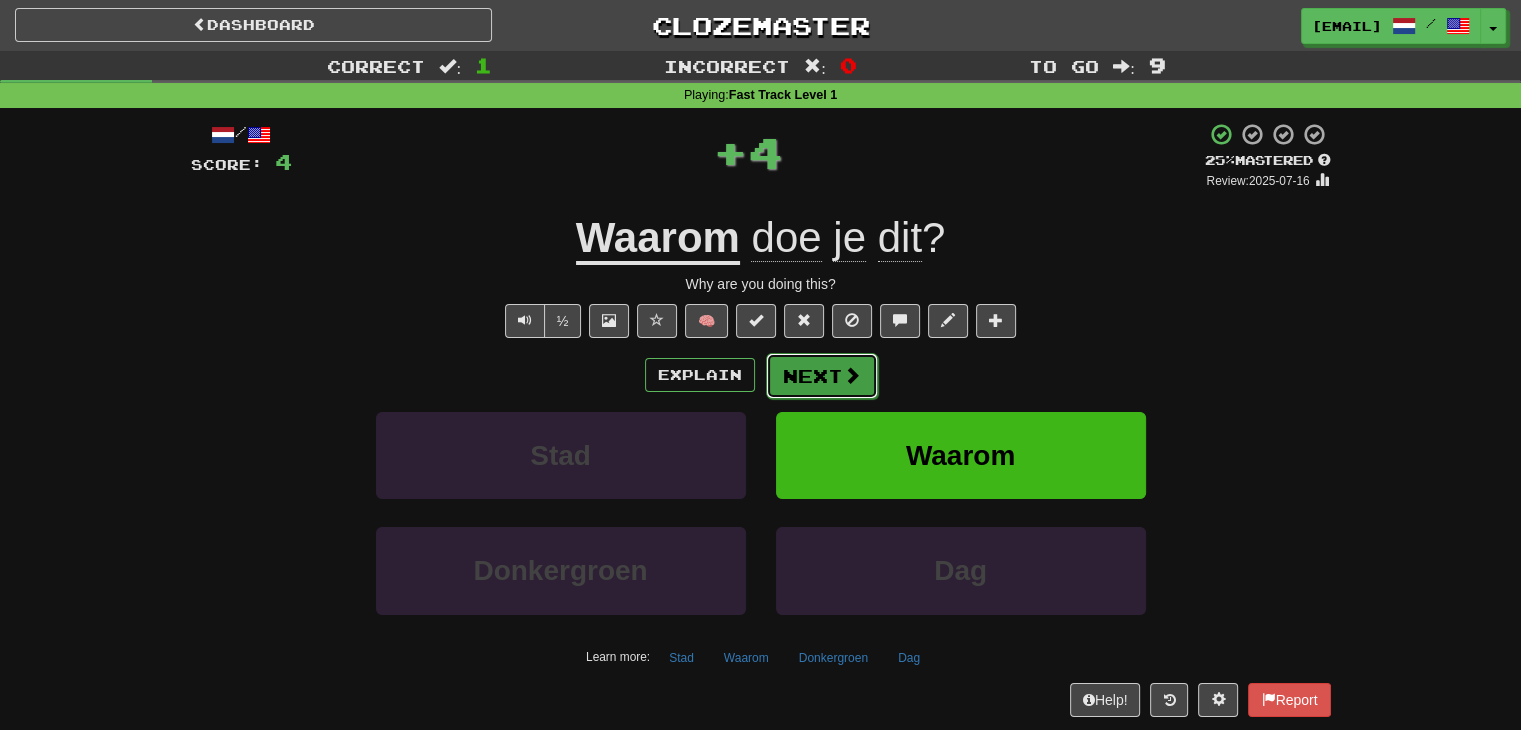click at bounding box center [852, 375] 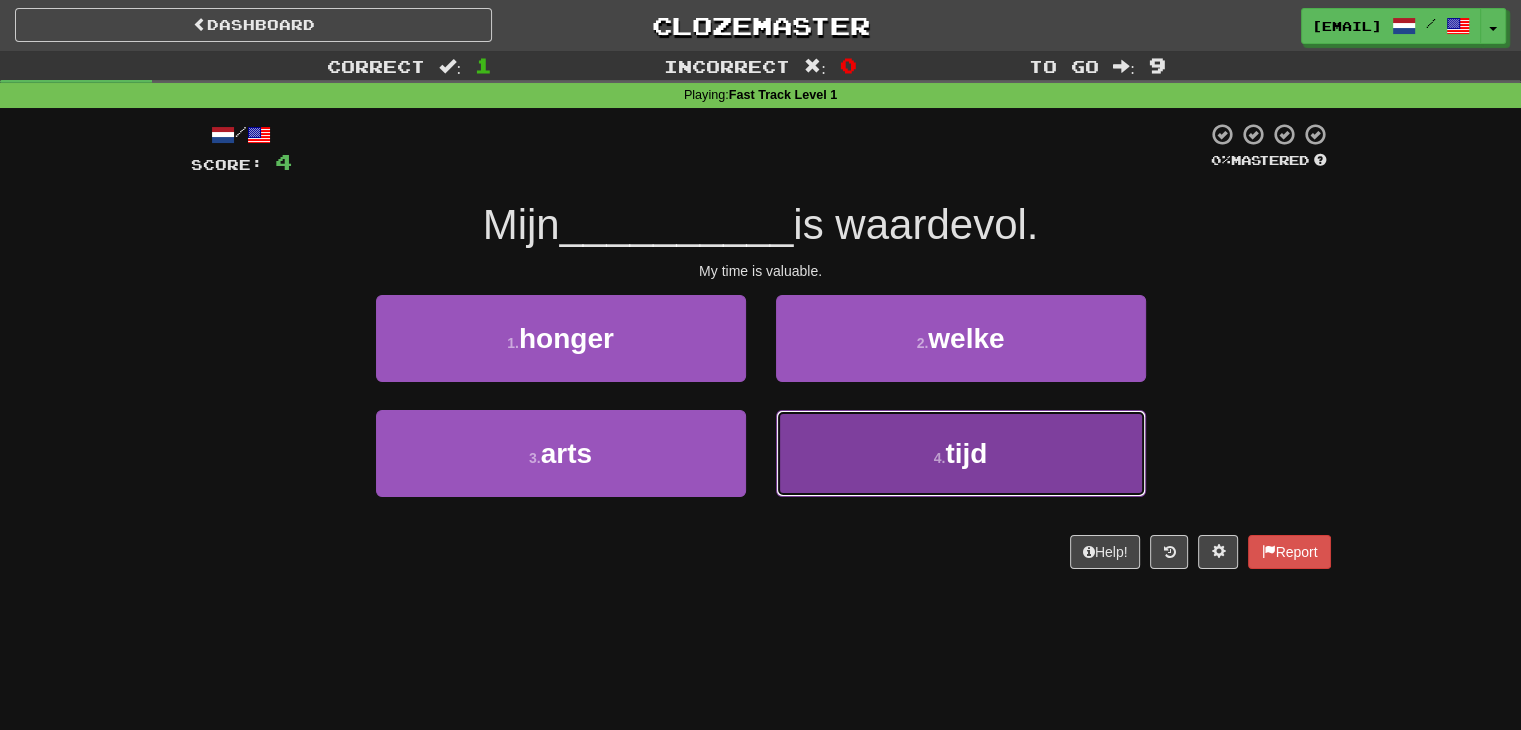 click on "4 .  tijd" at bounding box center [961, 453] 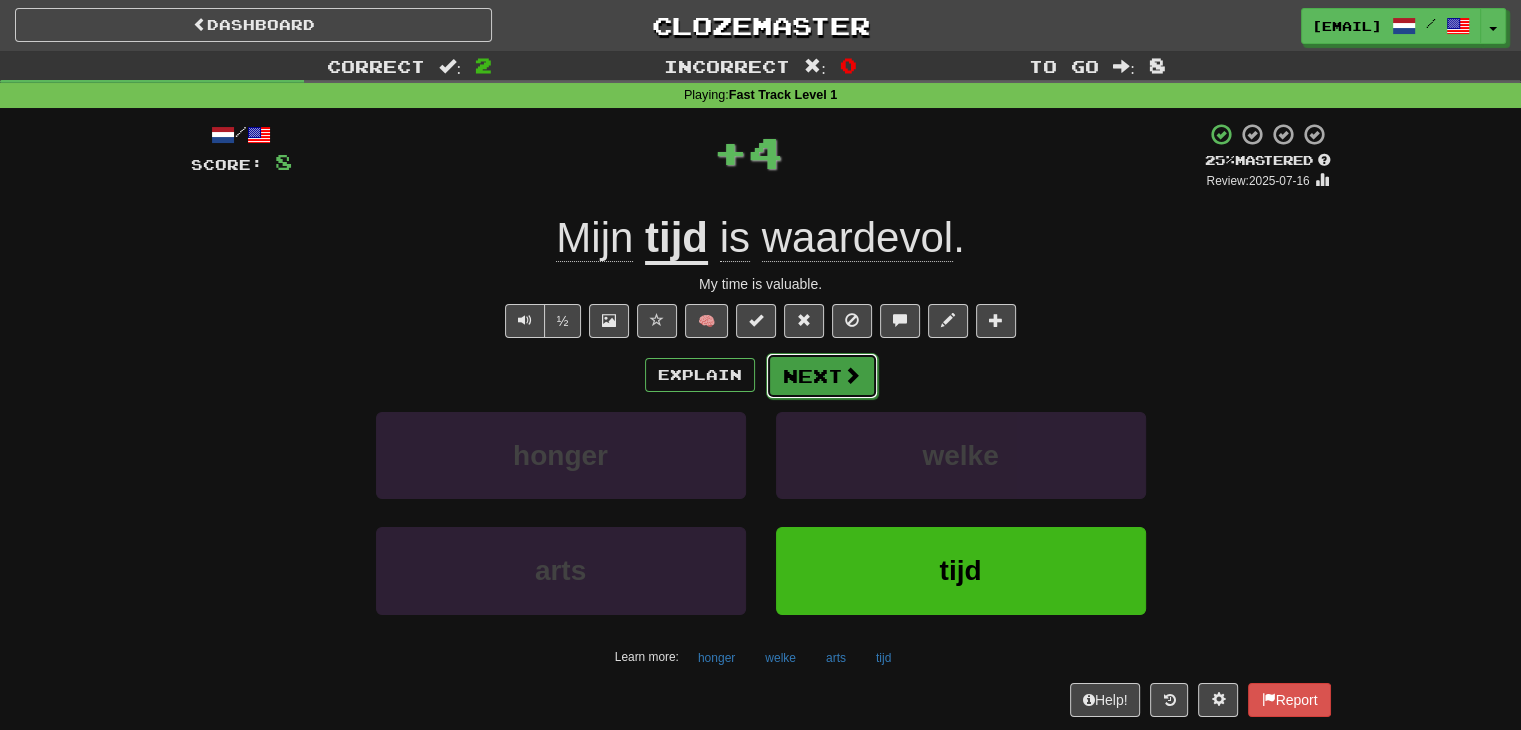 click at bounding box center [852, 375] 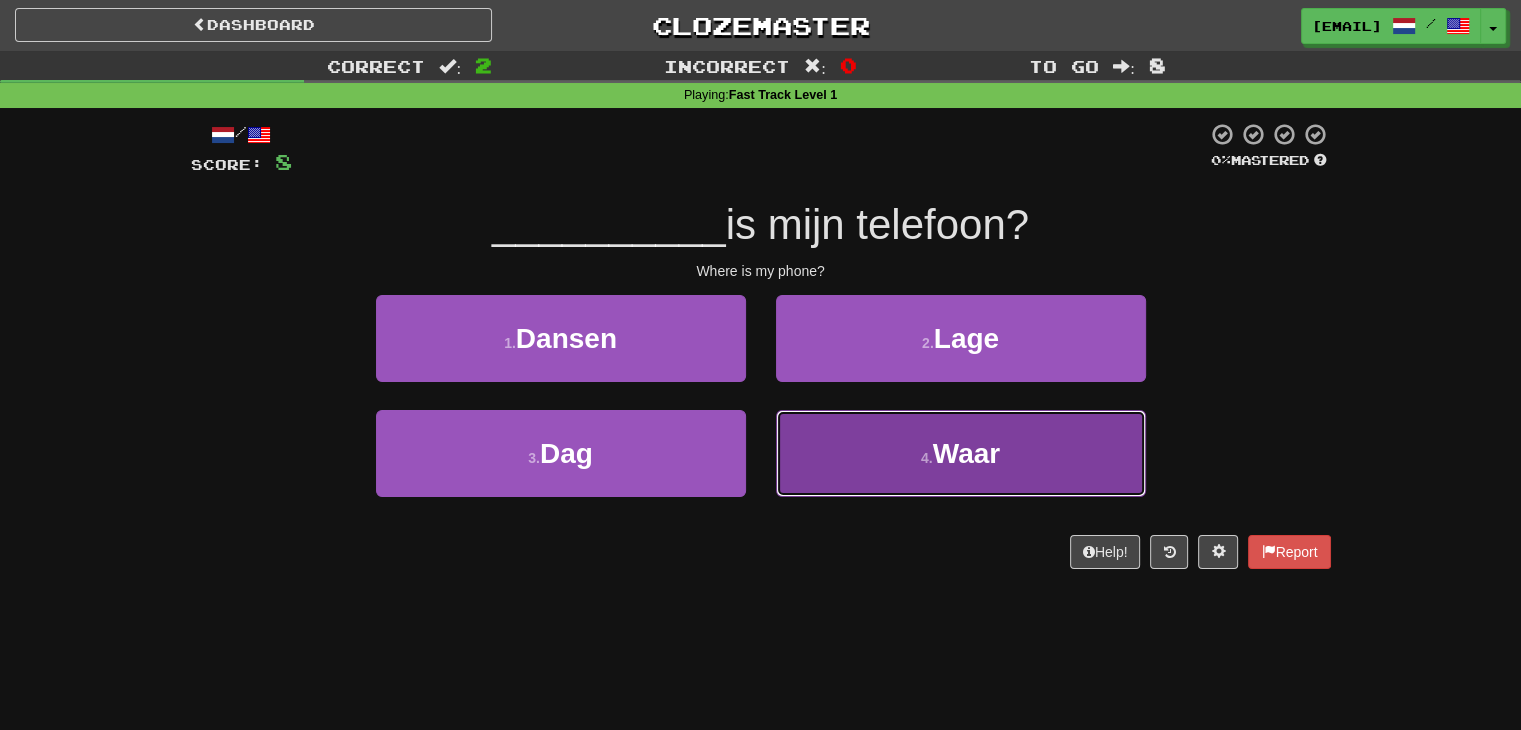 click on "4 .  Waar" at bounding box center [961, 453] 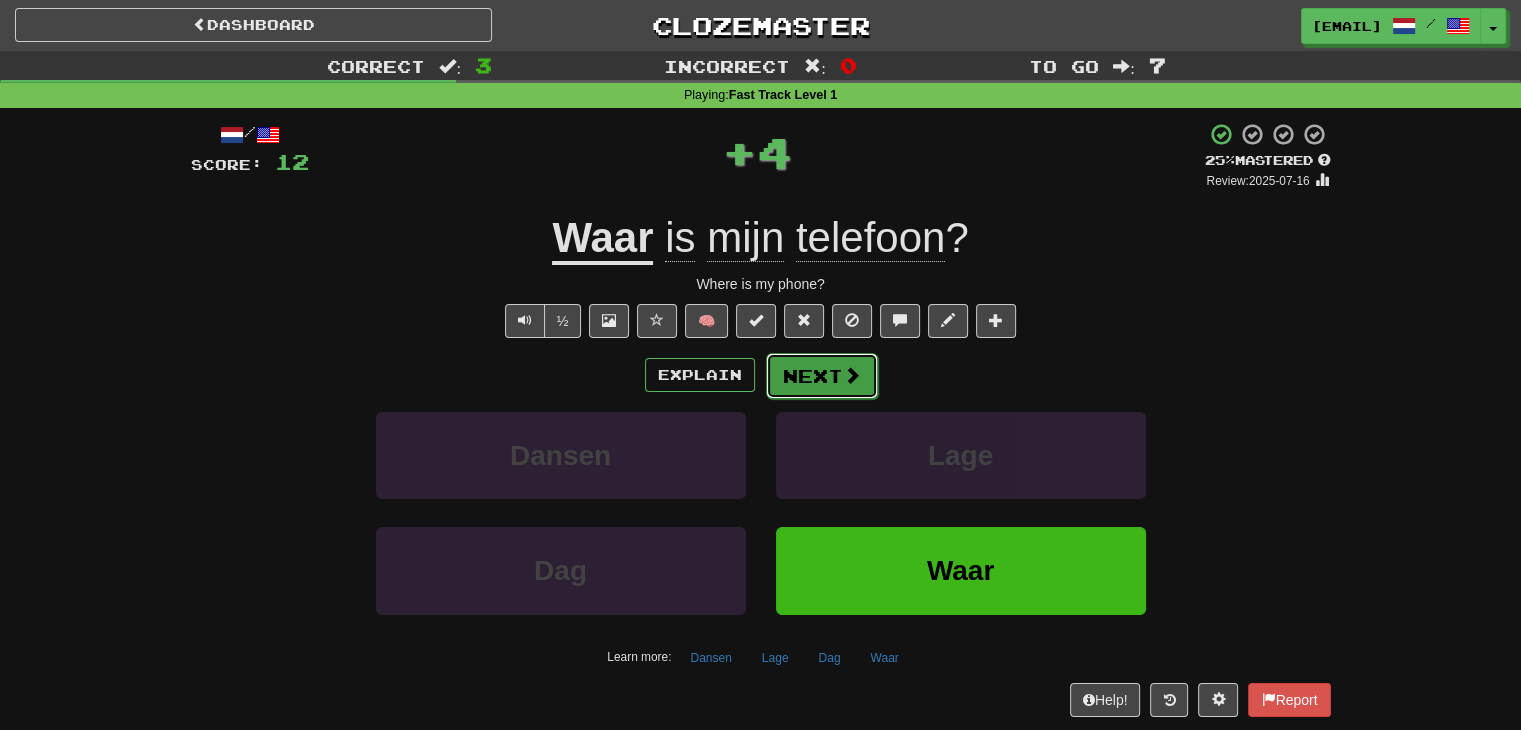 click at bounding box center (852, 375) 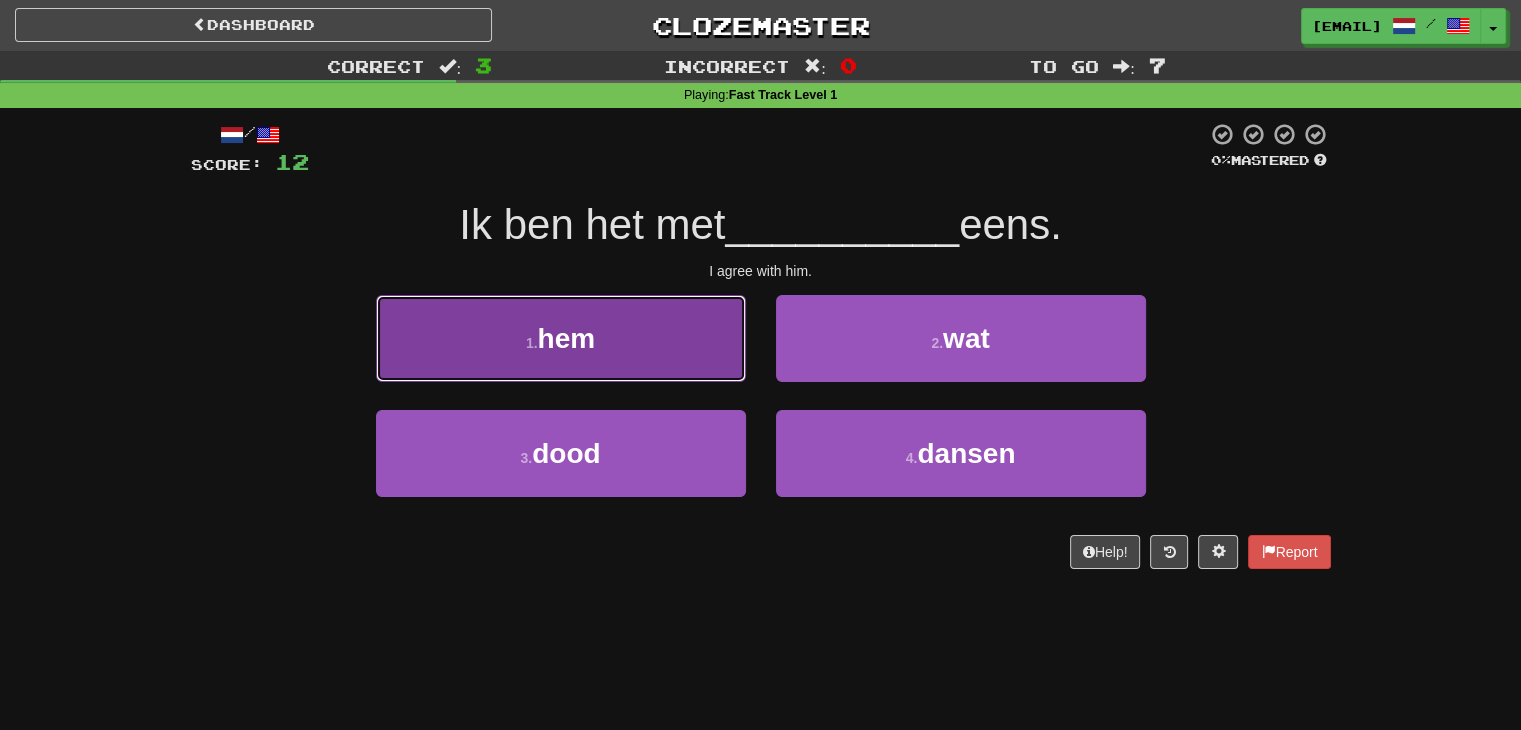 click on "1 .  hem" at bounding box center (561, 338) 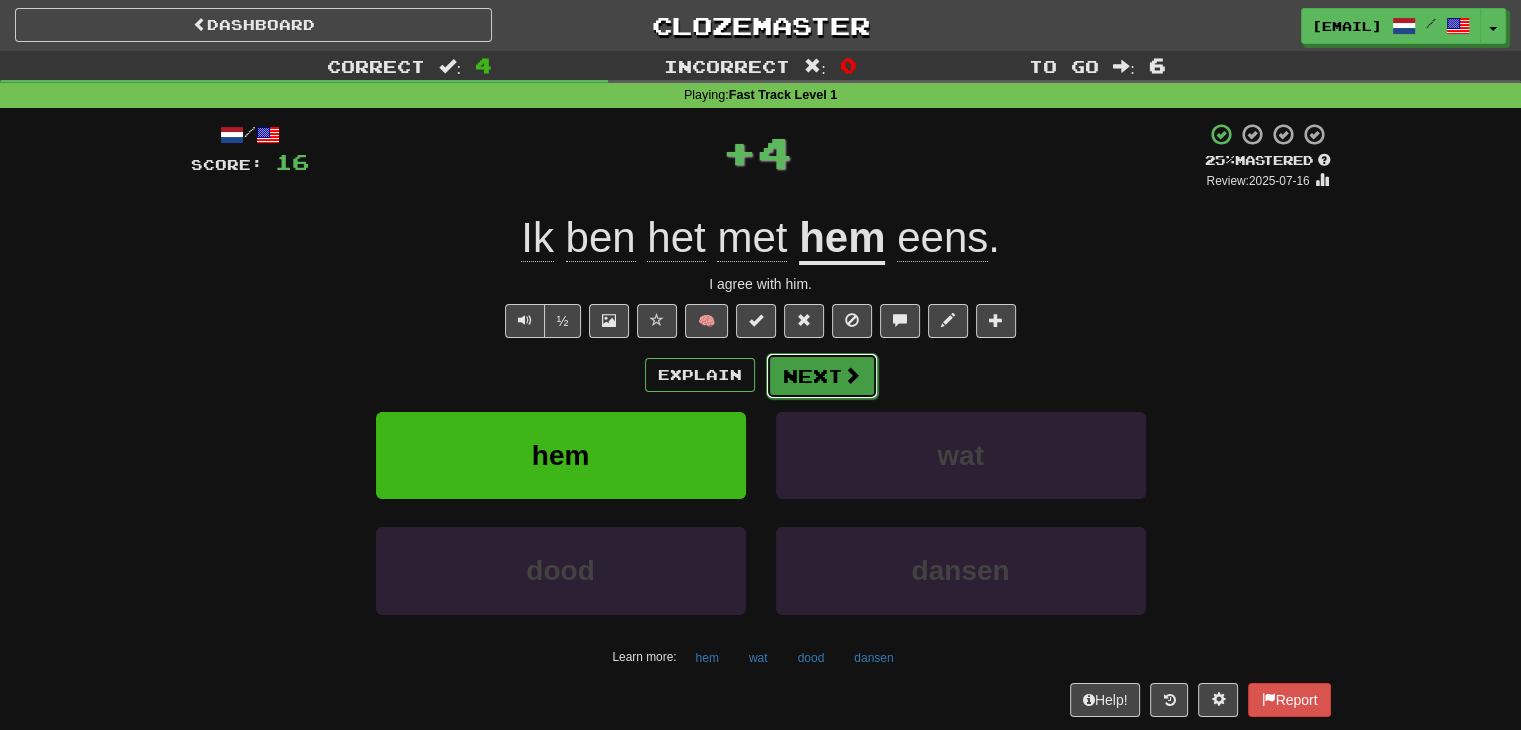 click on "Next" at bounding box center (822, 376) 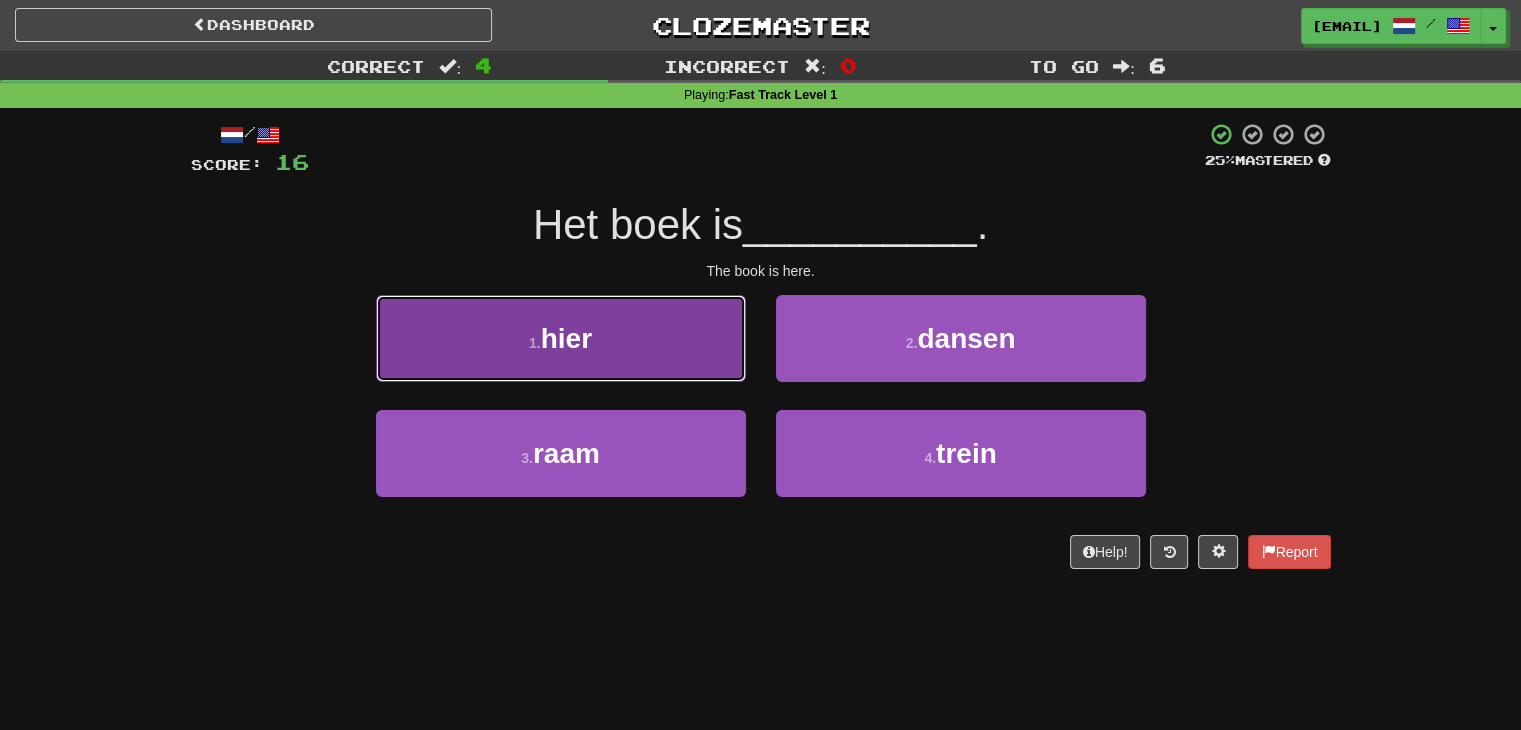 click on "1 .  hier" at bounding box center (561, 338) 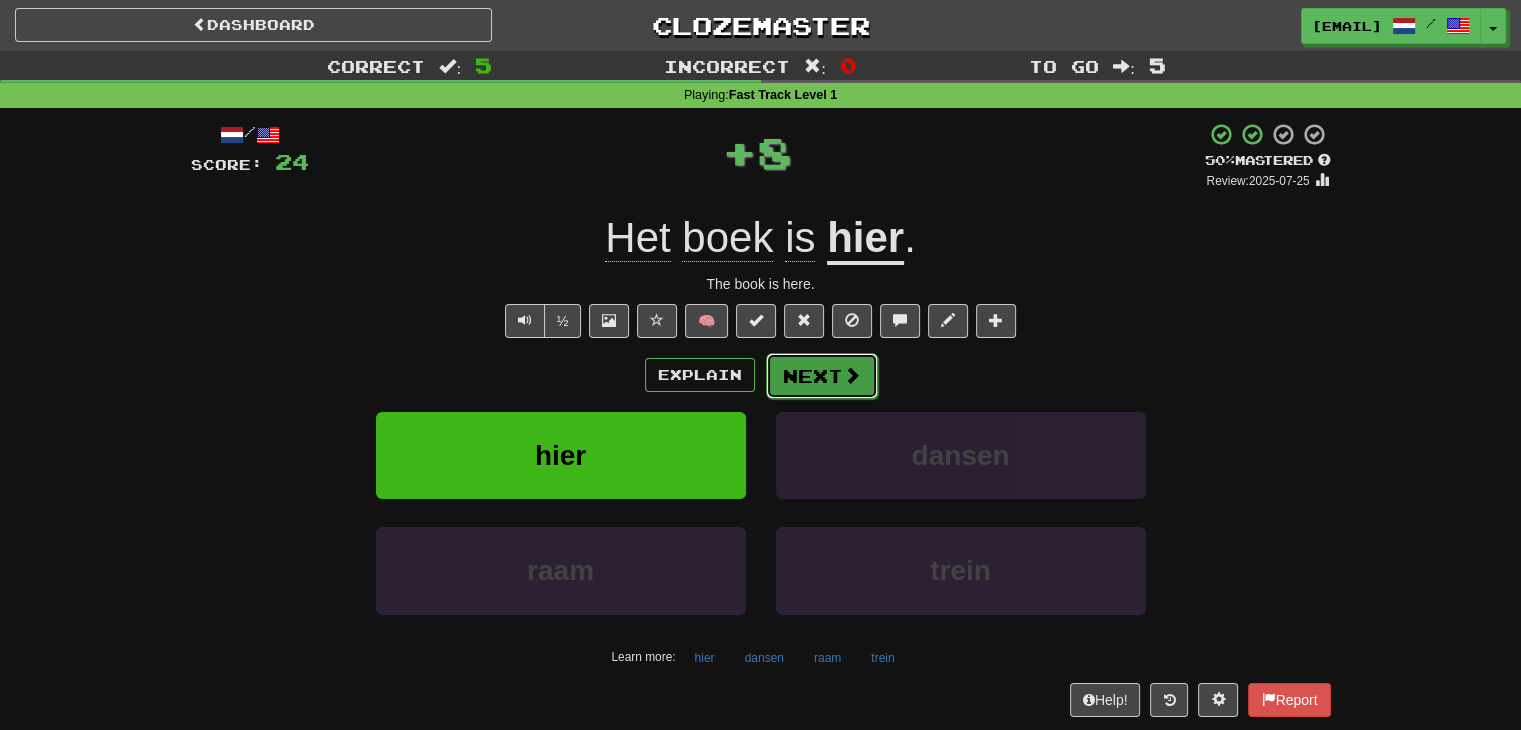 click on "Next" at bounding box center (822, 376) 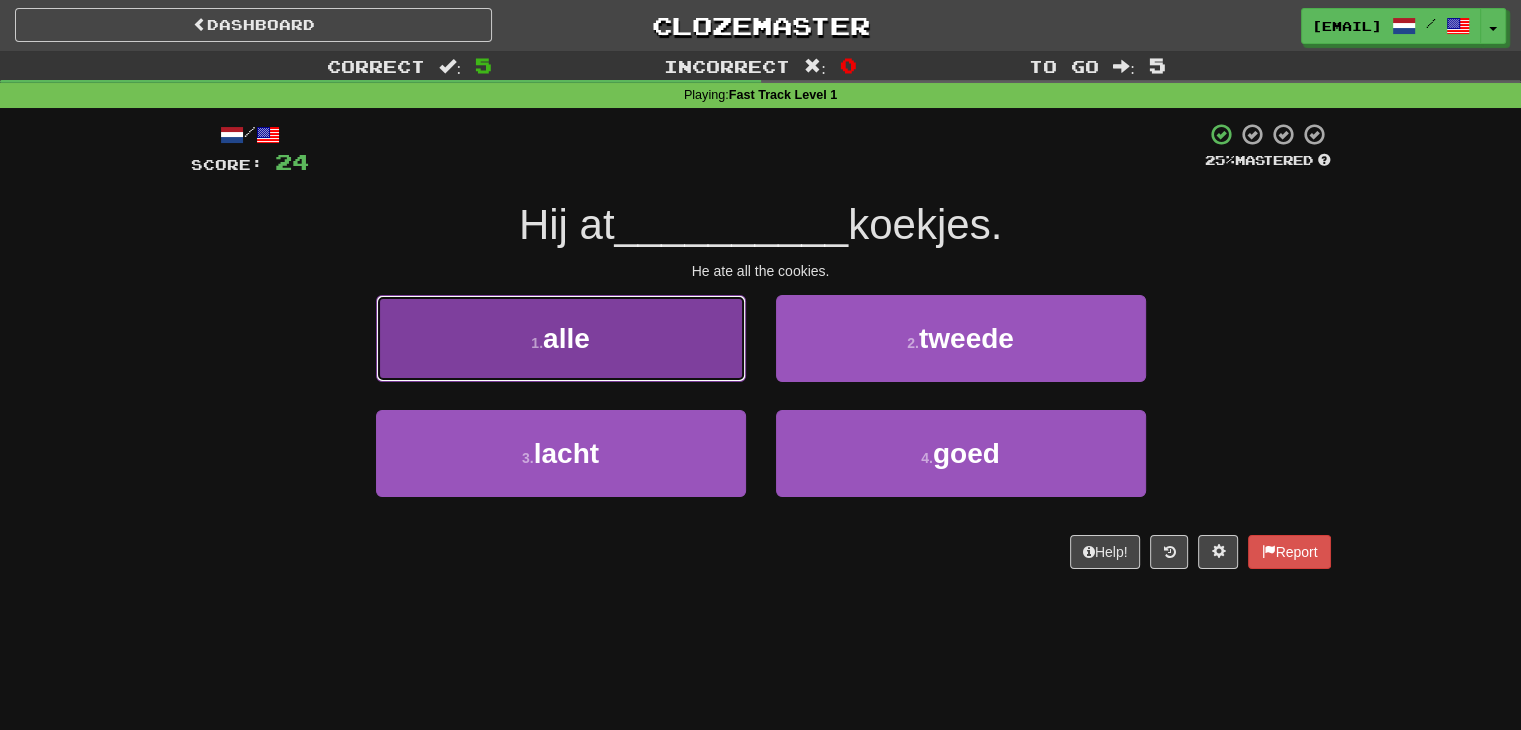 click on "1 .  alle" at bounding box center (561, 338) 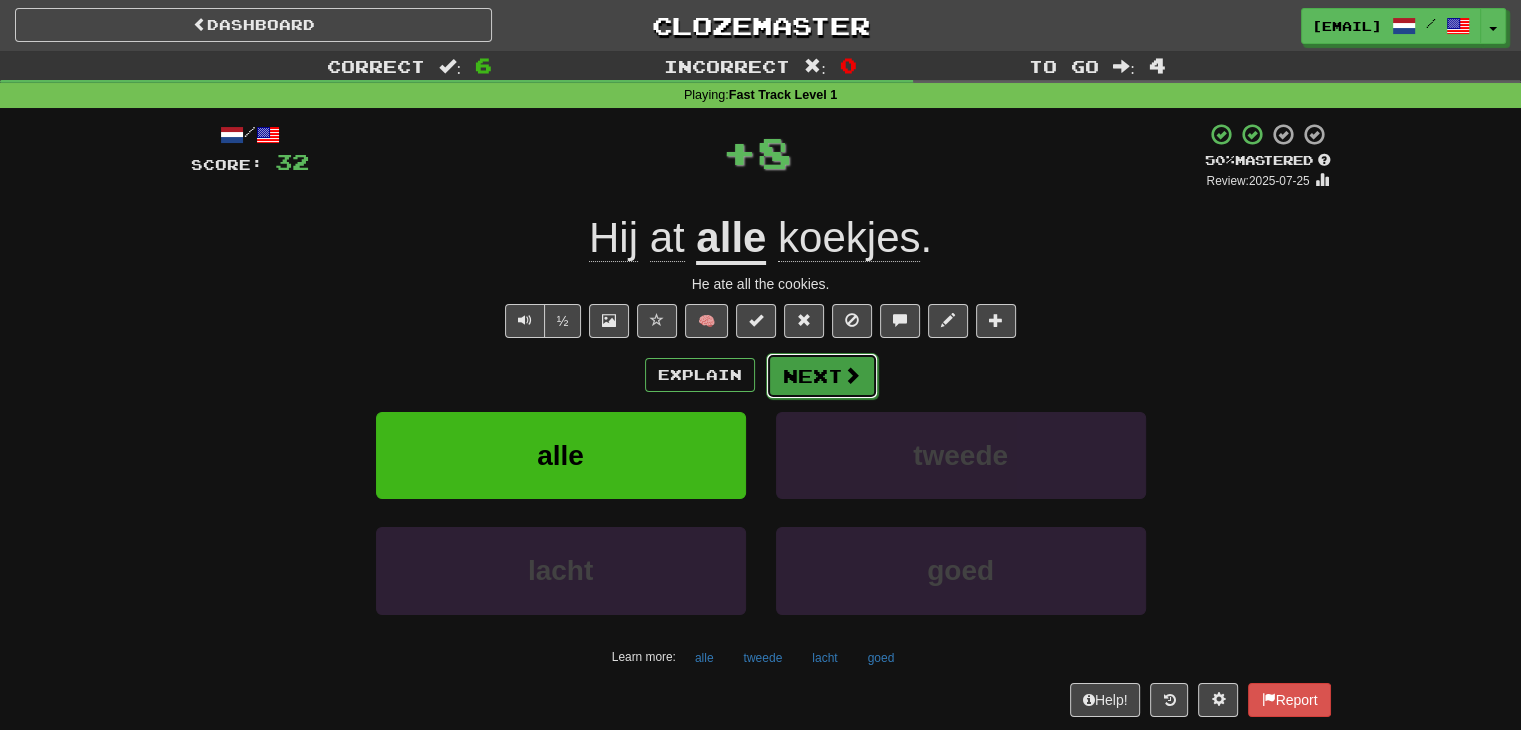 click on "Next" at bounding box center [822, 376] 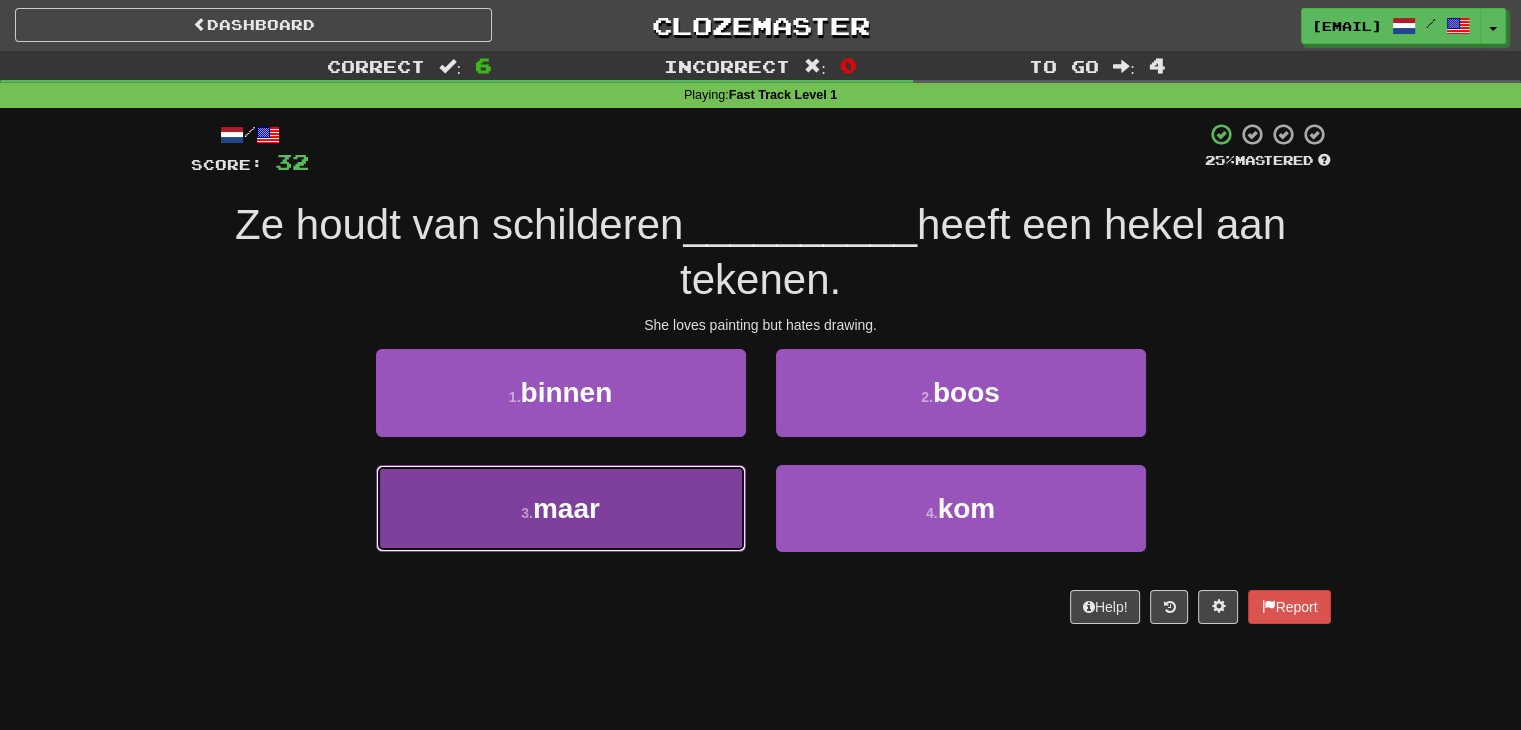 click on "3 .  maar" at bounding box center [561, 508] 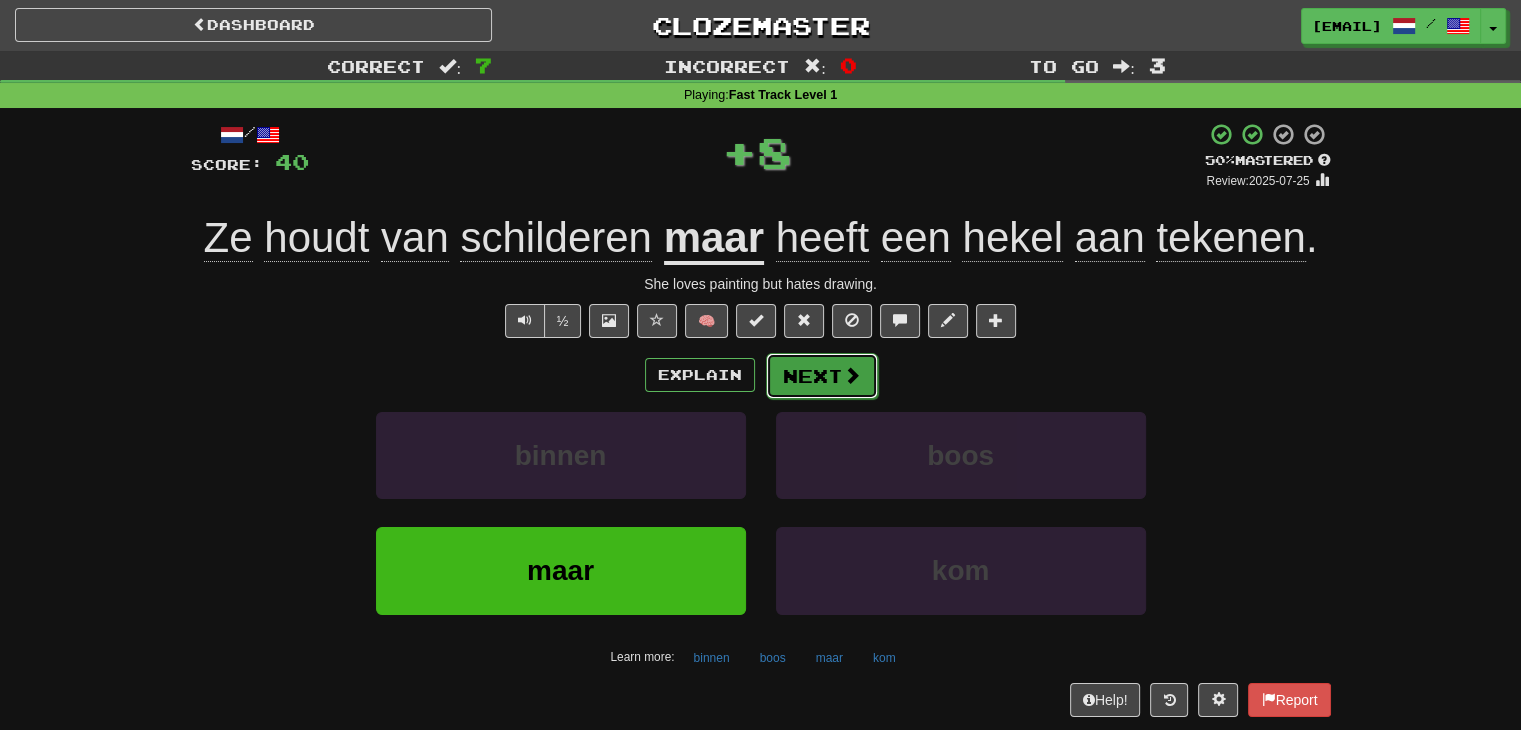 click on "Next" at bounding box center [822, 376] 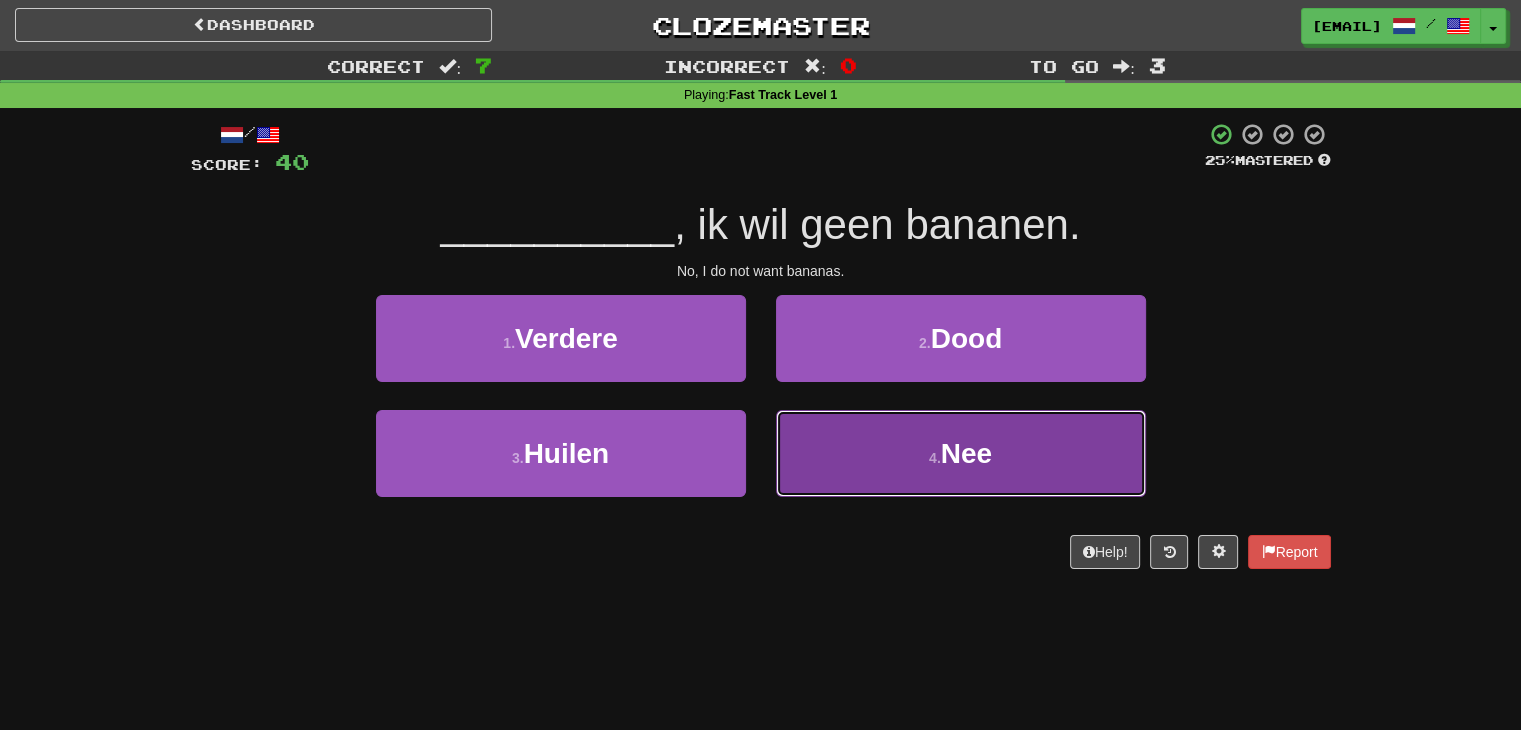 click on "4 .  Nee" at bounding box center [961, 453] 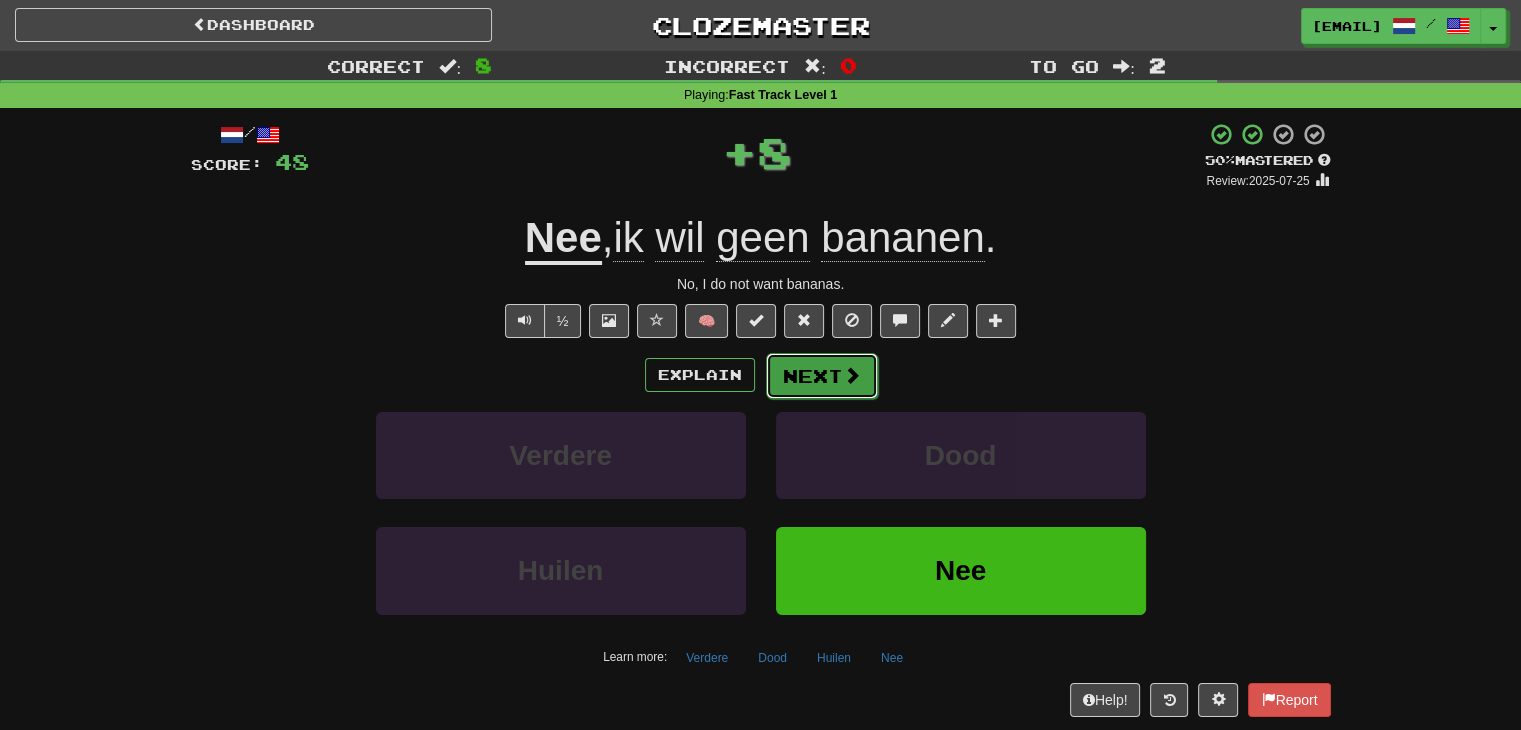 click on "Next" at bounding box center (822, 376) 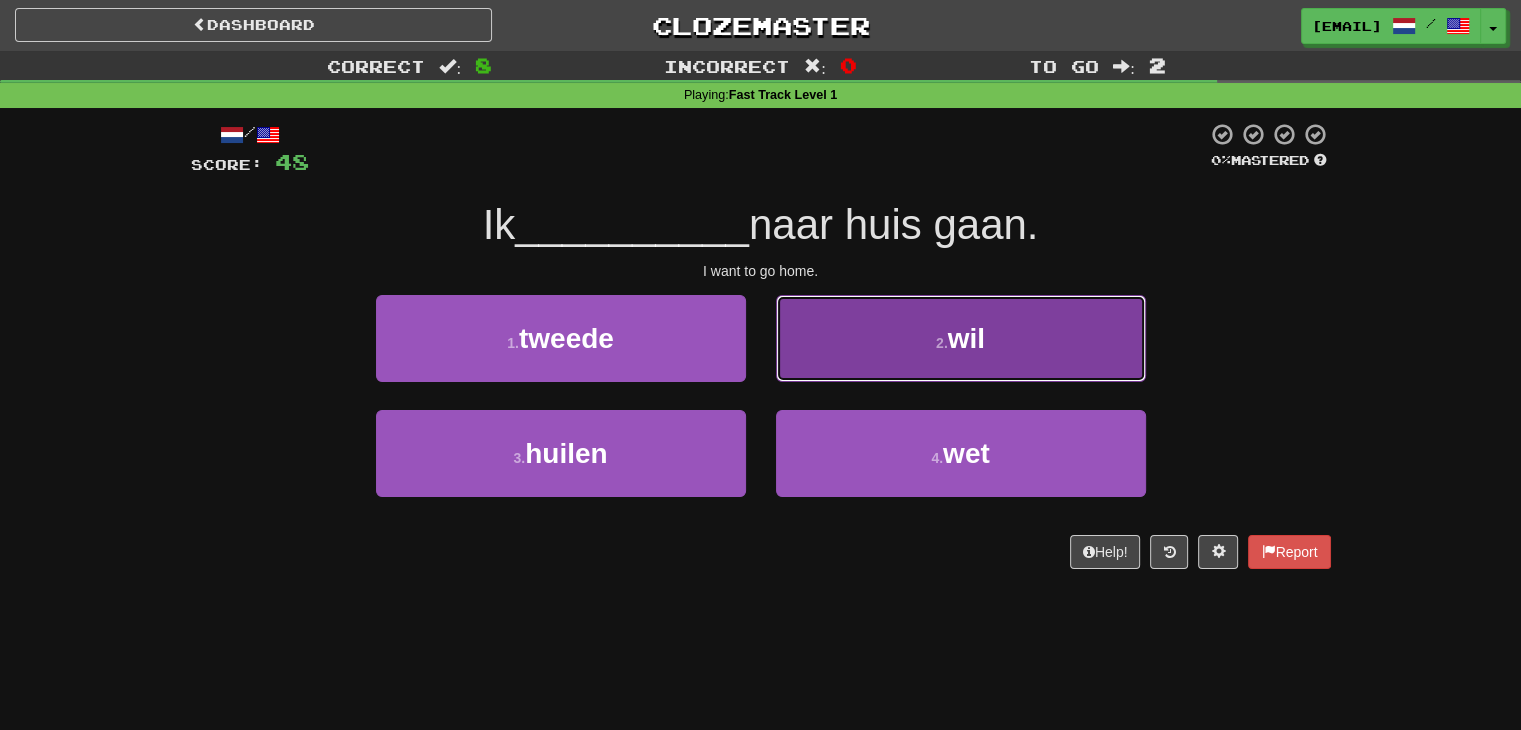 click on "2 .  wil" at bounding box center (961, 338) 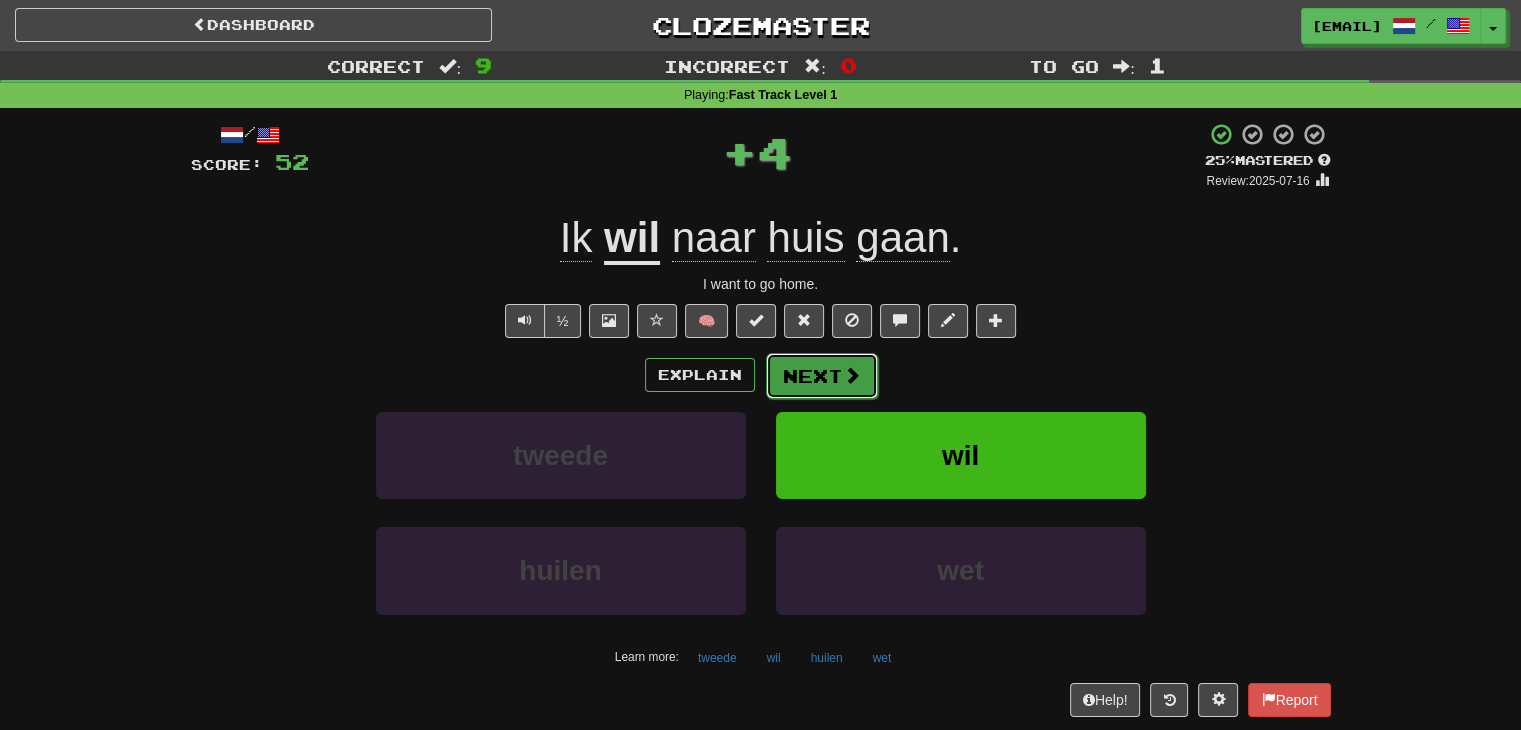 click on "Next" at bounding box center [822, 376] 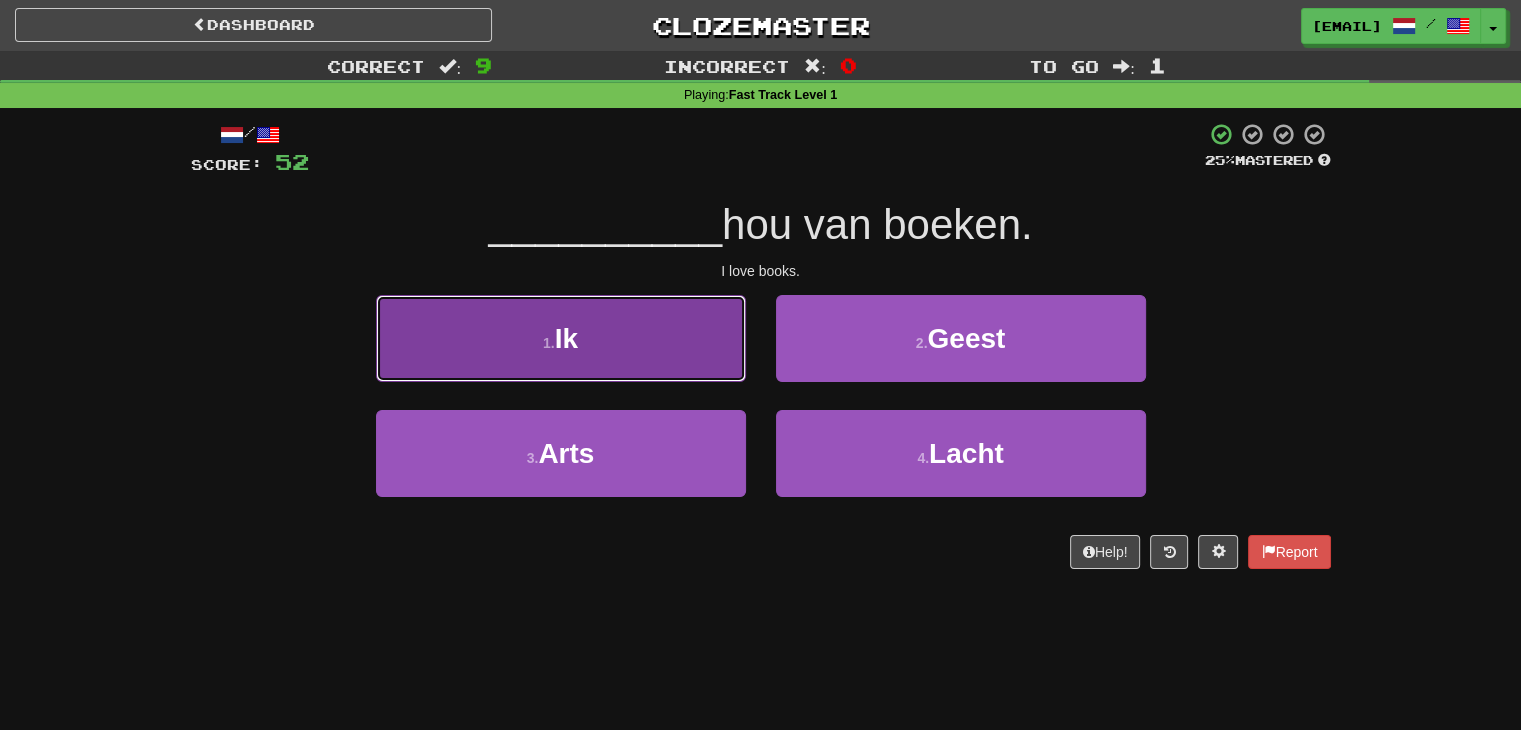 click on "Ik" at bounding box center [566, 338] 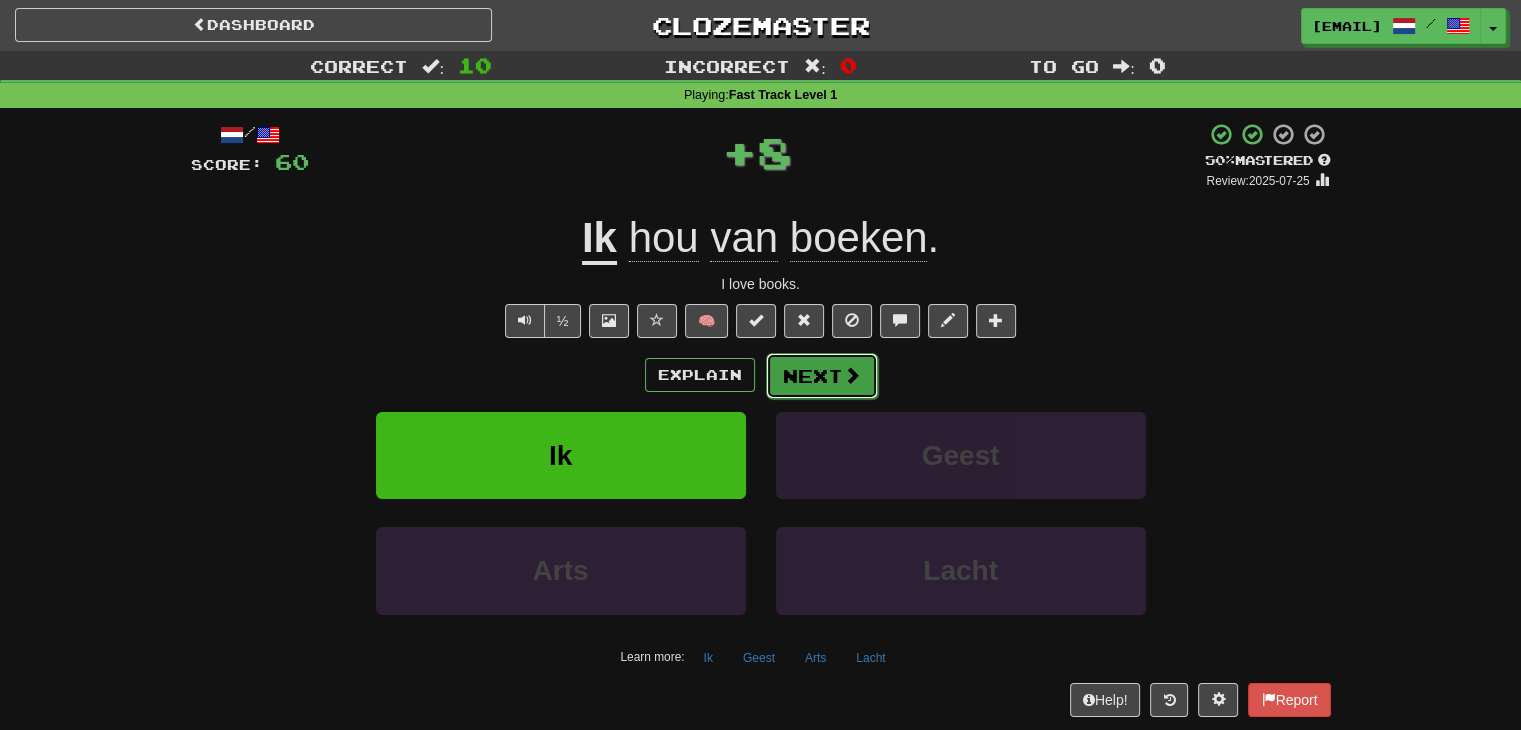click on "Next" at bounding box center (822, 376) 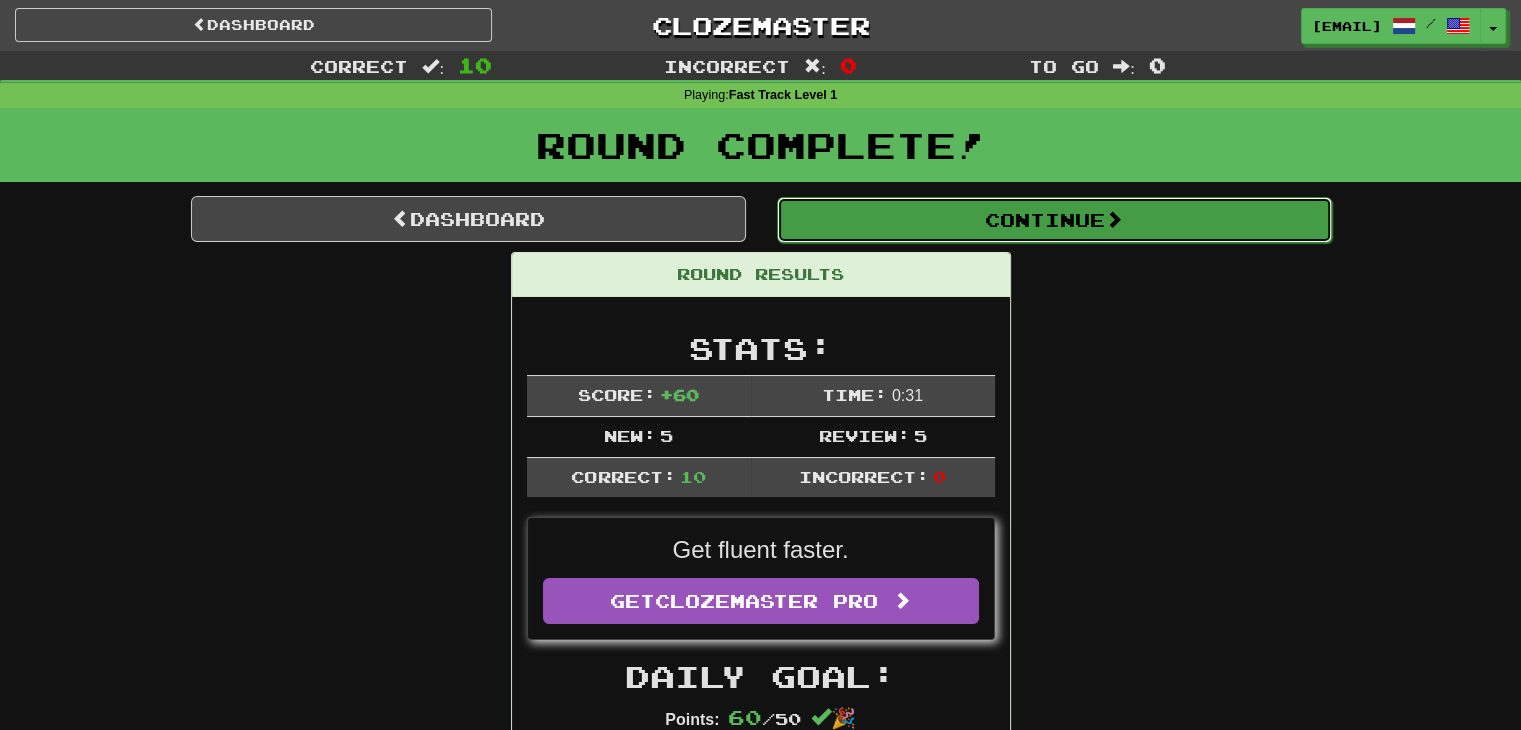 click on "Continue" at bounding box center [1054, 220] 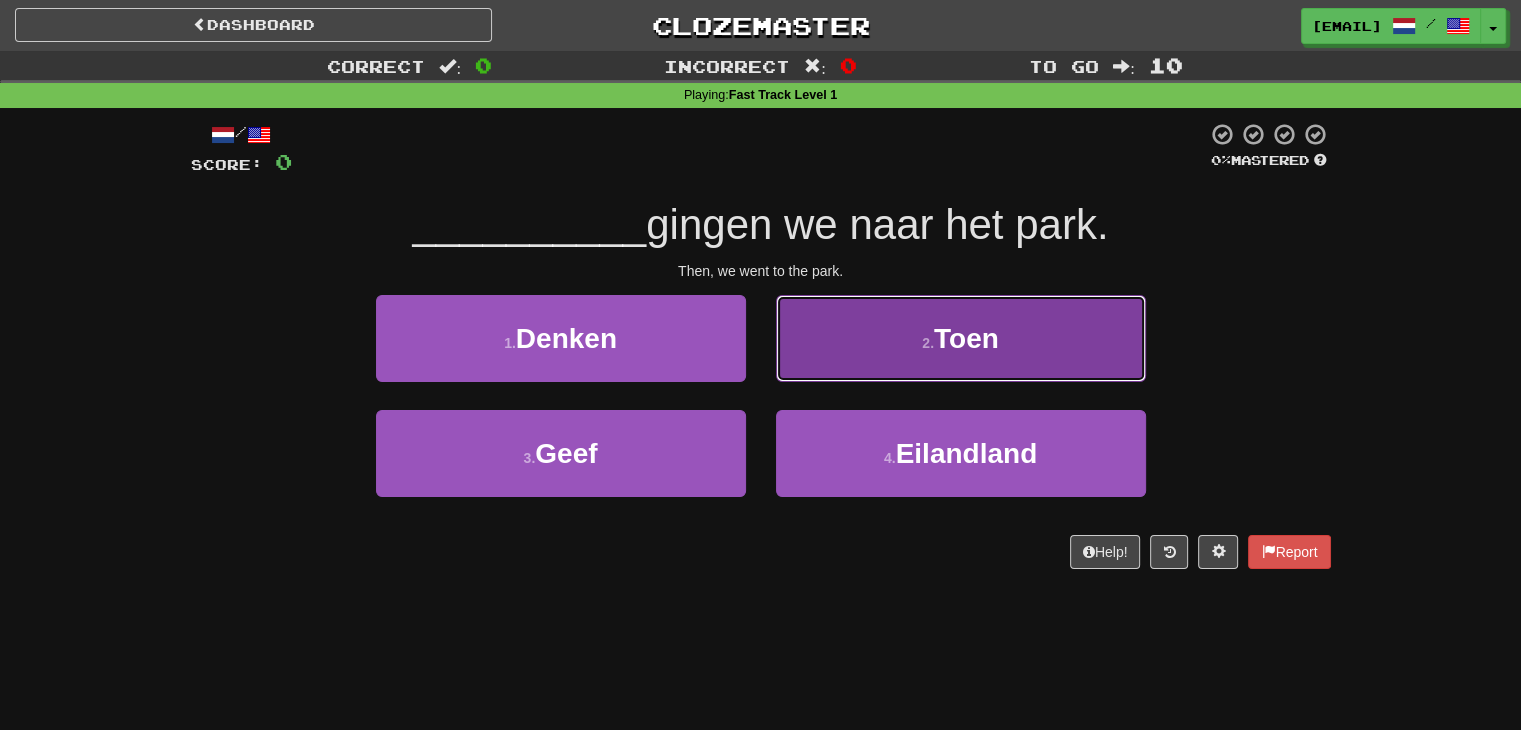 drag, startPoint x: 902, startPoint y: 330, endPoint x: 904, endPoint y: 320, distance: 10.198039 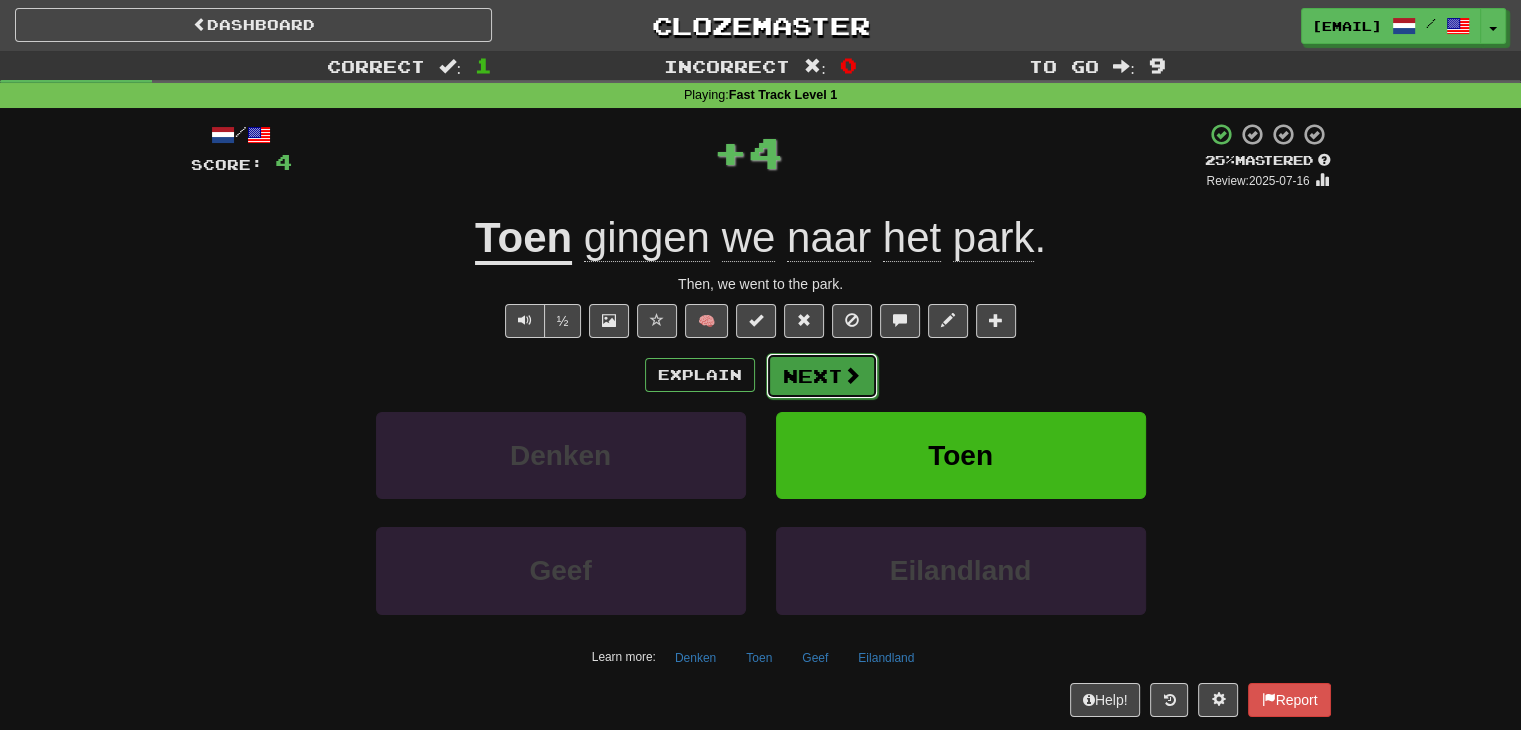 click on "Next" at bounding box center (822, 376) 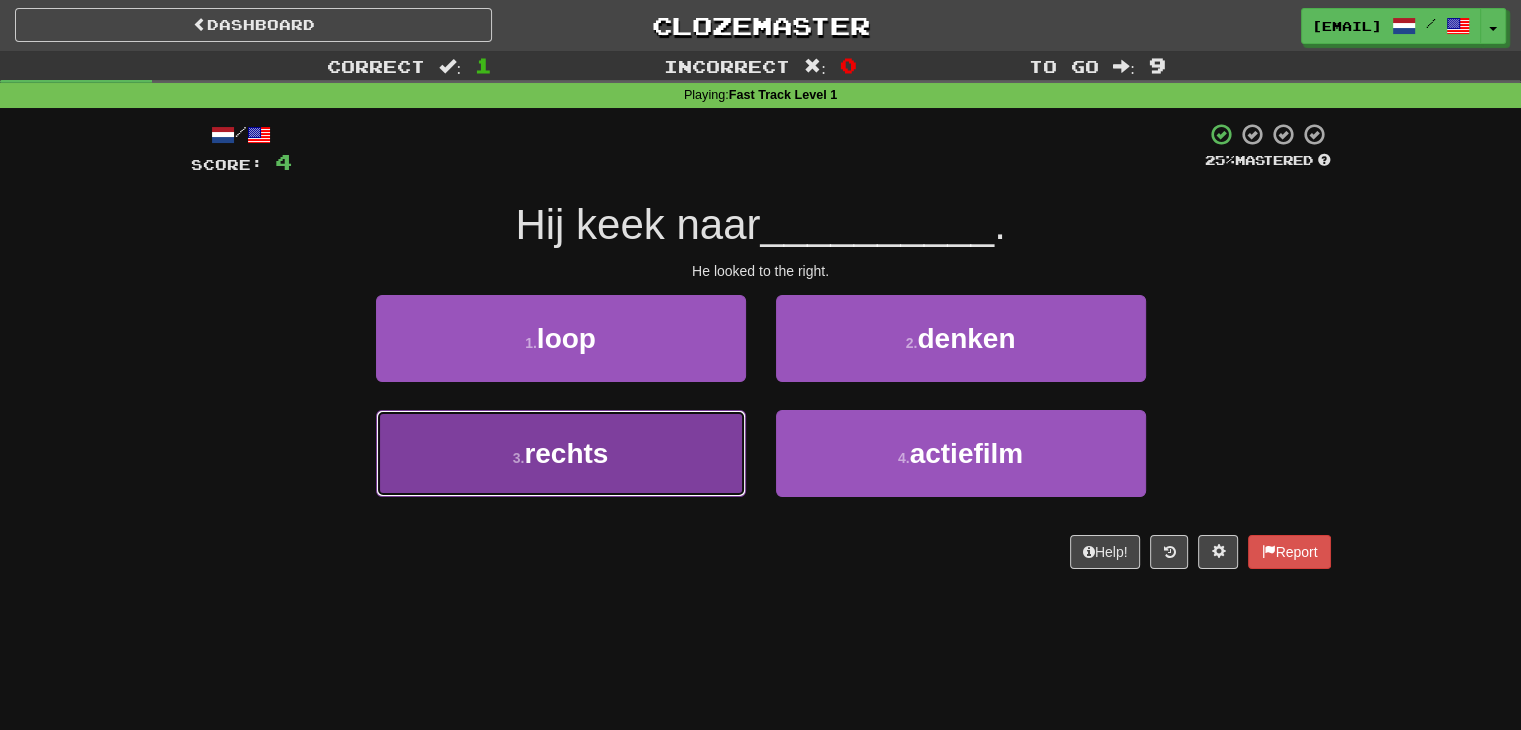 click on "3 .  rechts" at bounding box center [561, 453] 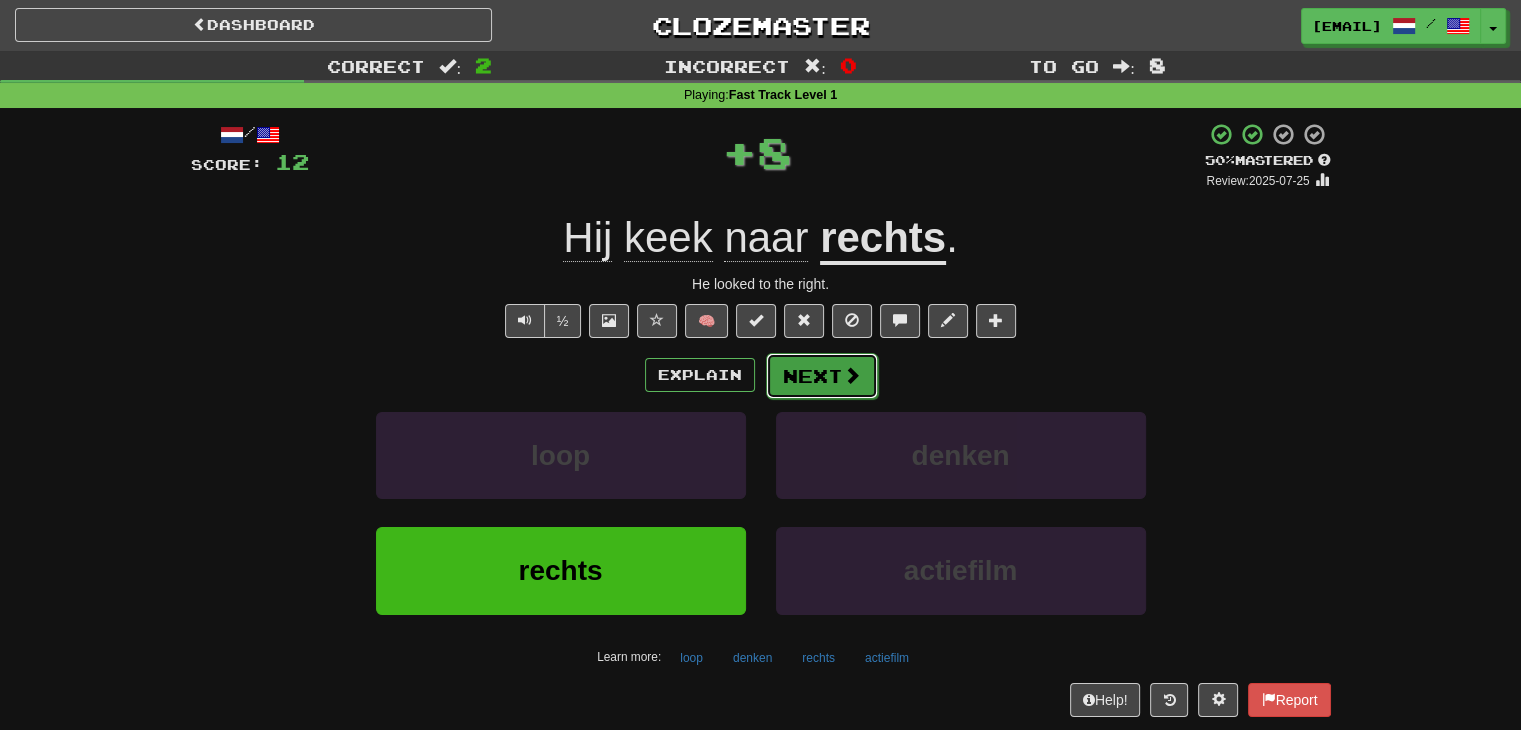 click on "Next" at bounding box center [822, 376] 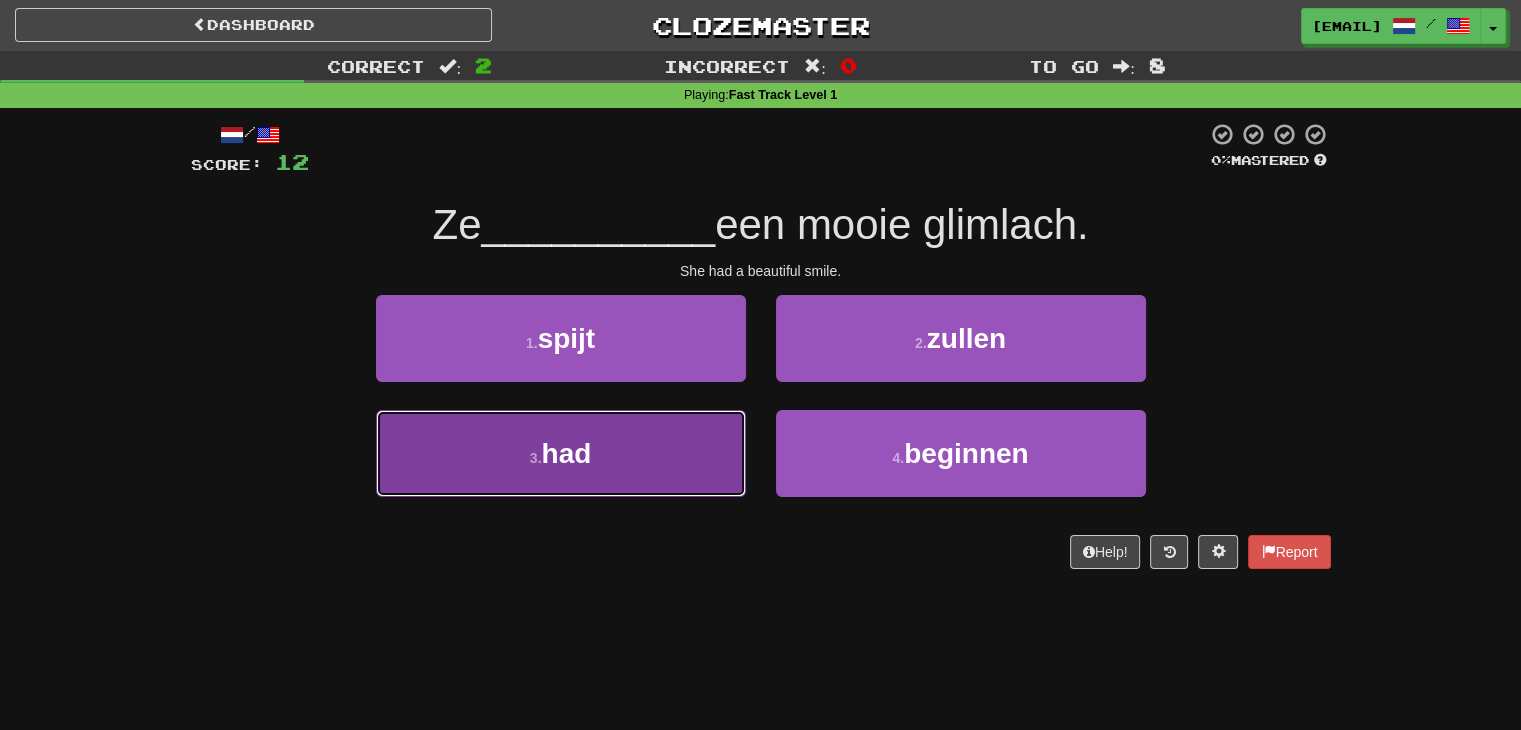 click on "had" at bounding box center (566, 453) 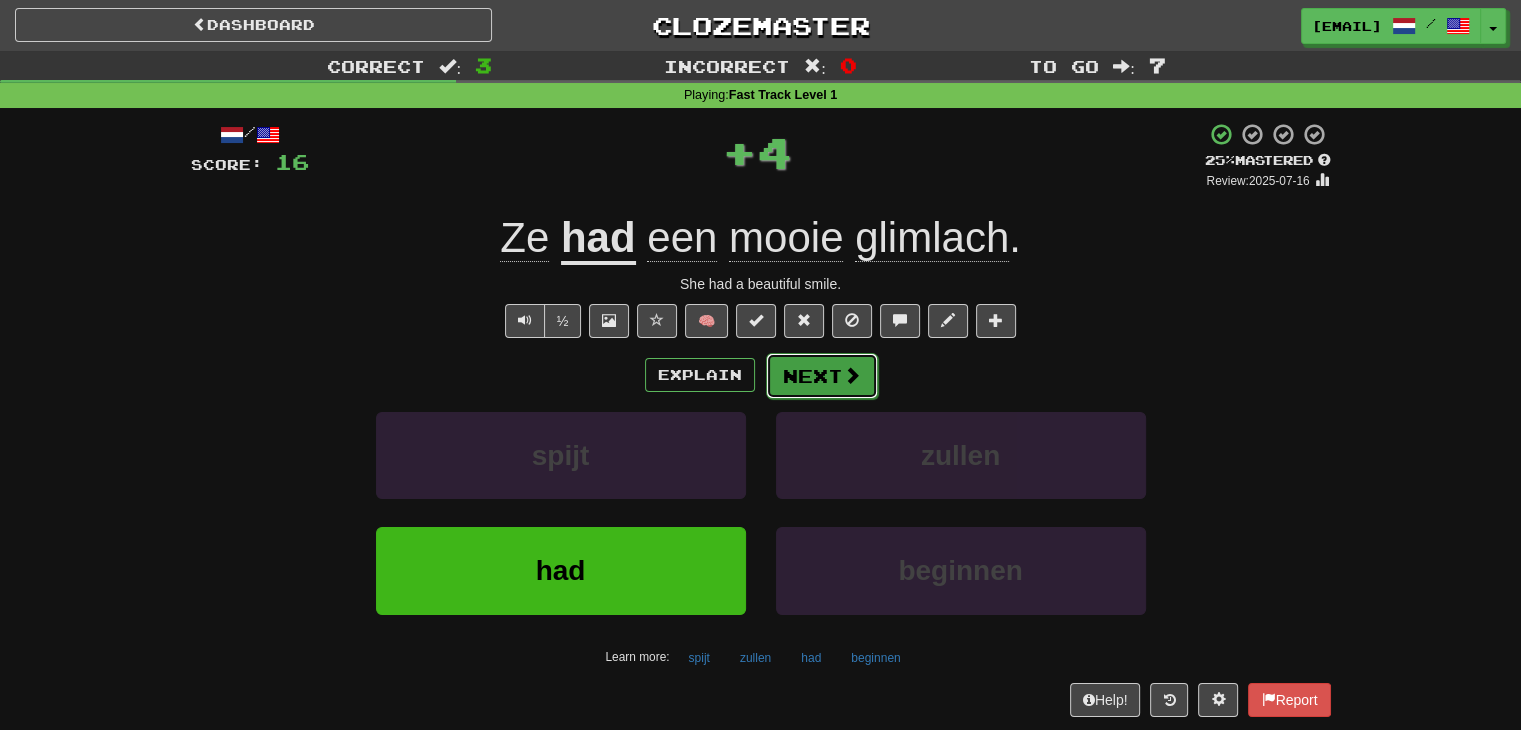 click on "Next" at bounding box center [822, 376] 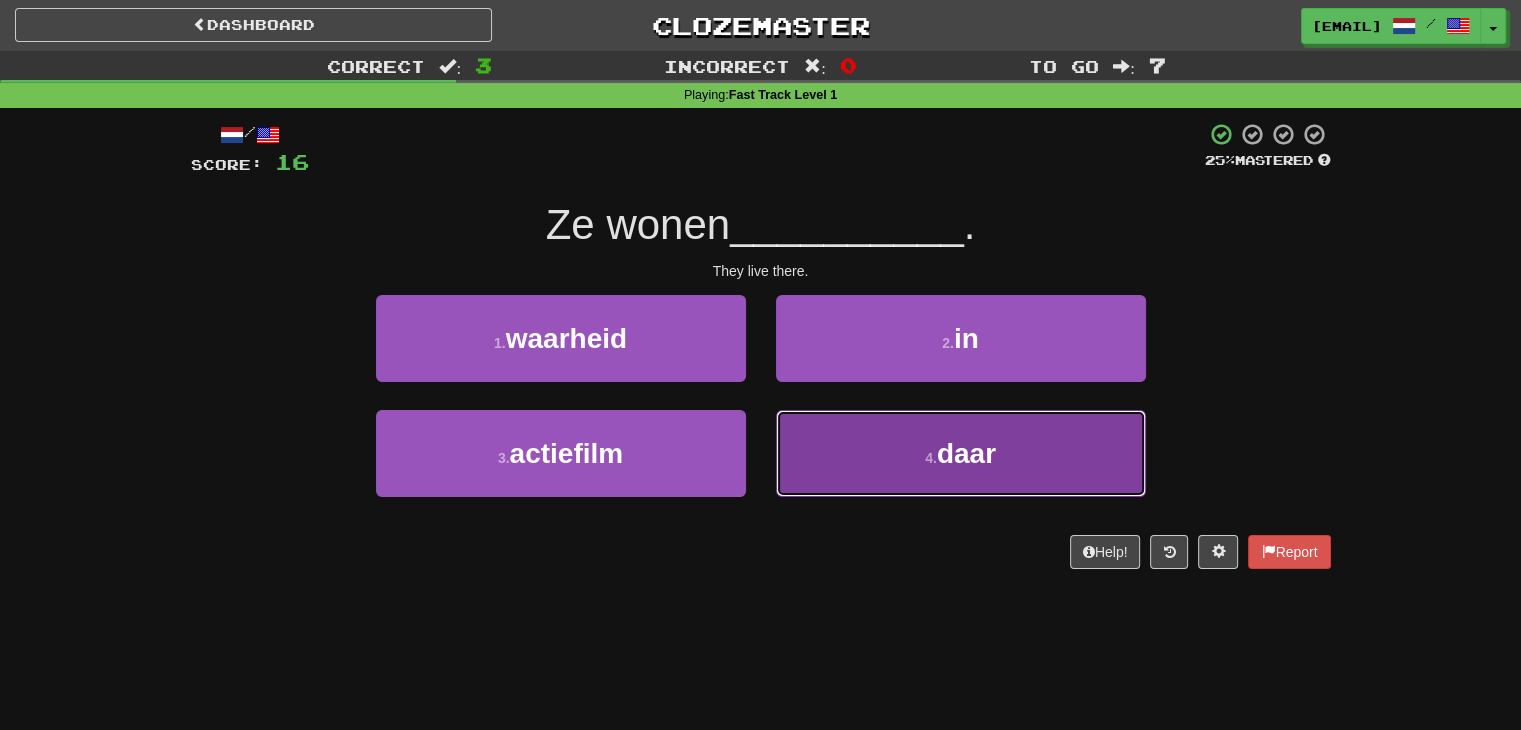 click on "4 .  daar" at bounding box center [961, 453] 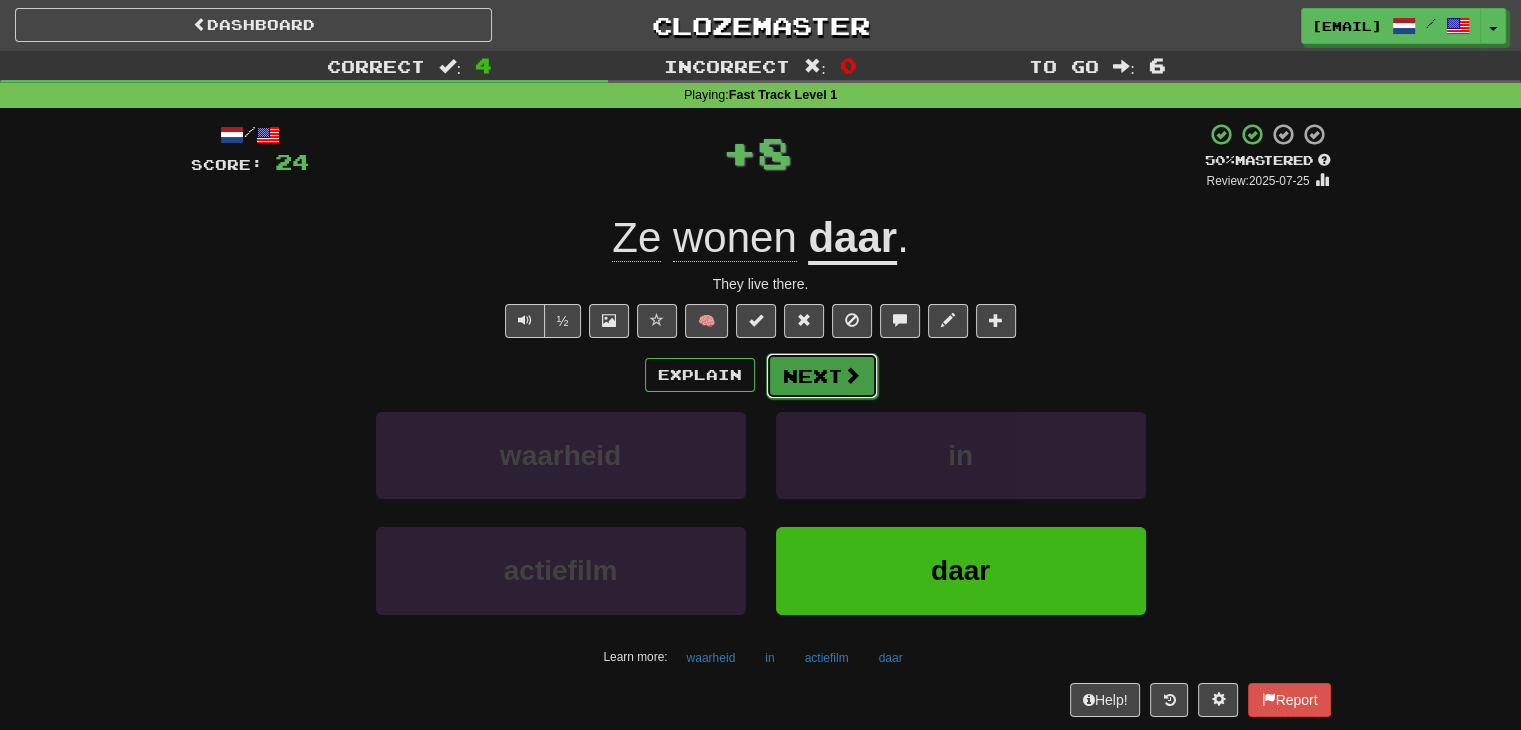 click on "Next" at bounding box center [822, 376] 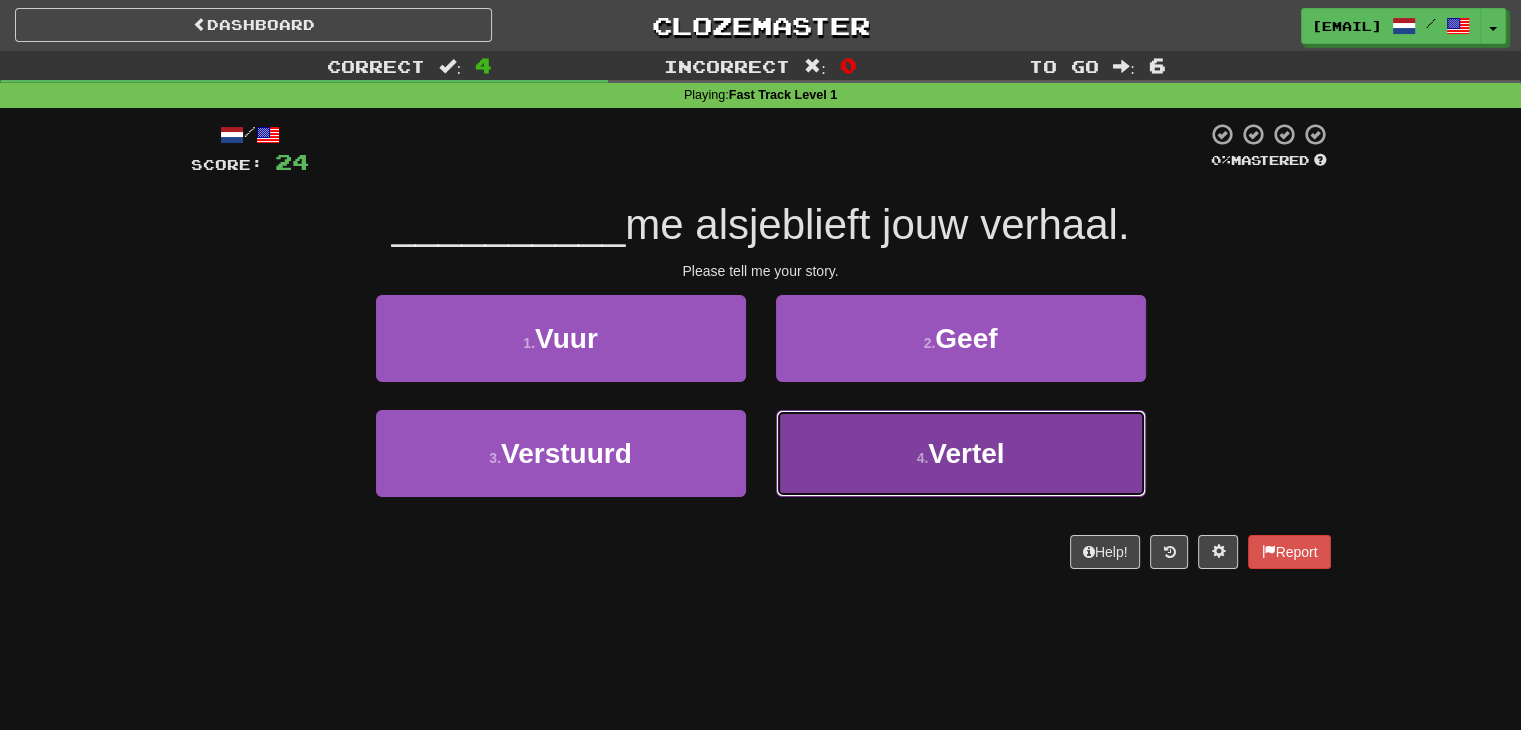 click on "4 .  Vertel" at bounding box center [961, 453] 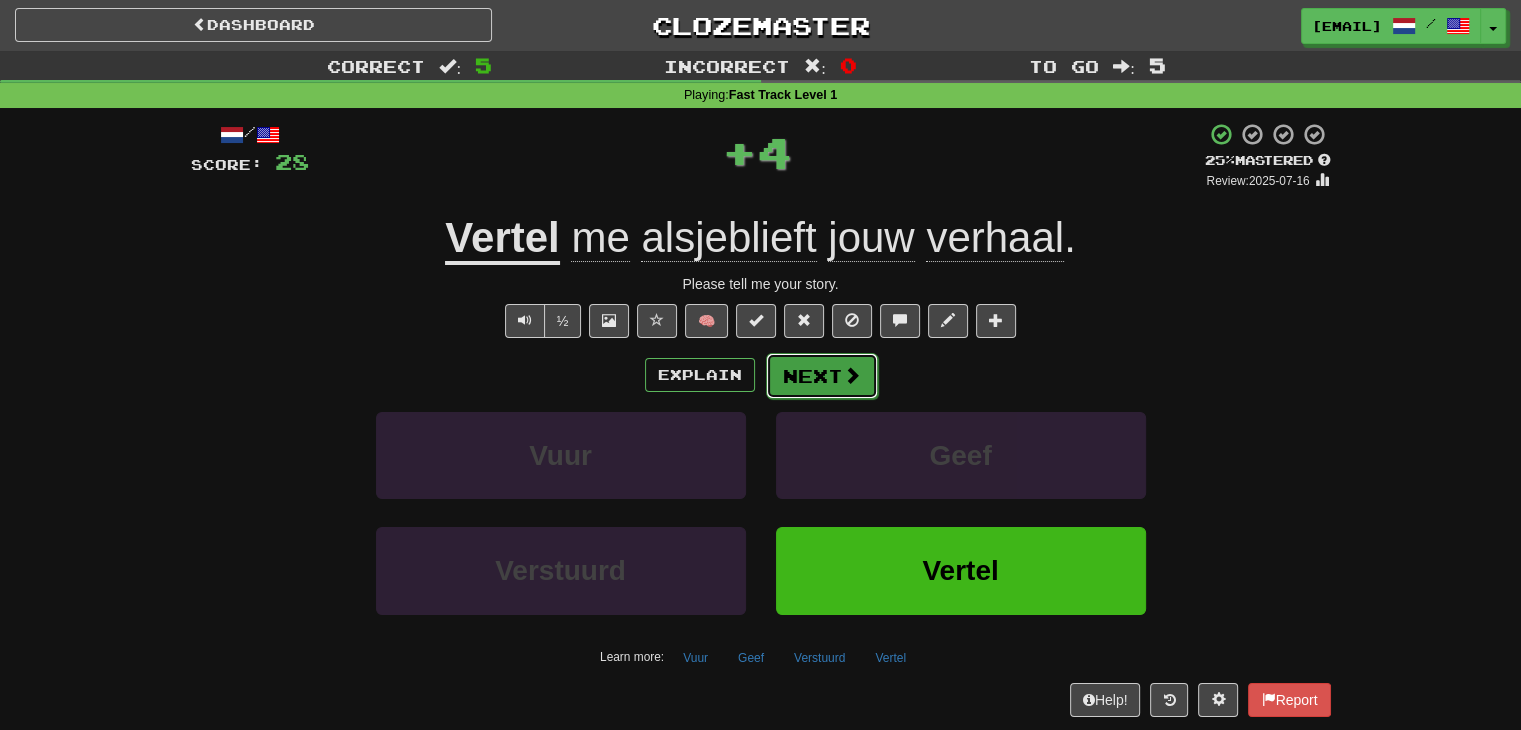 click on "Next" at bounding box center [822, 376] 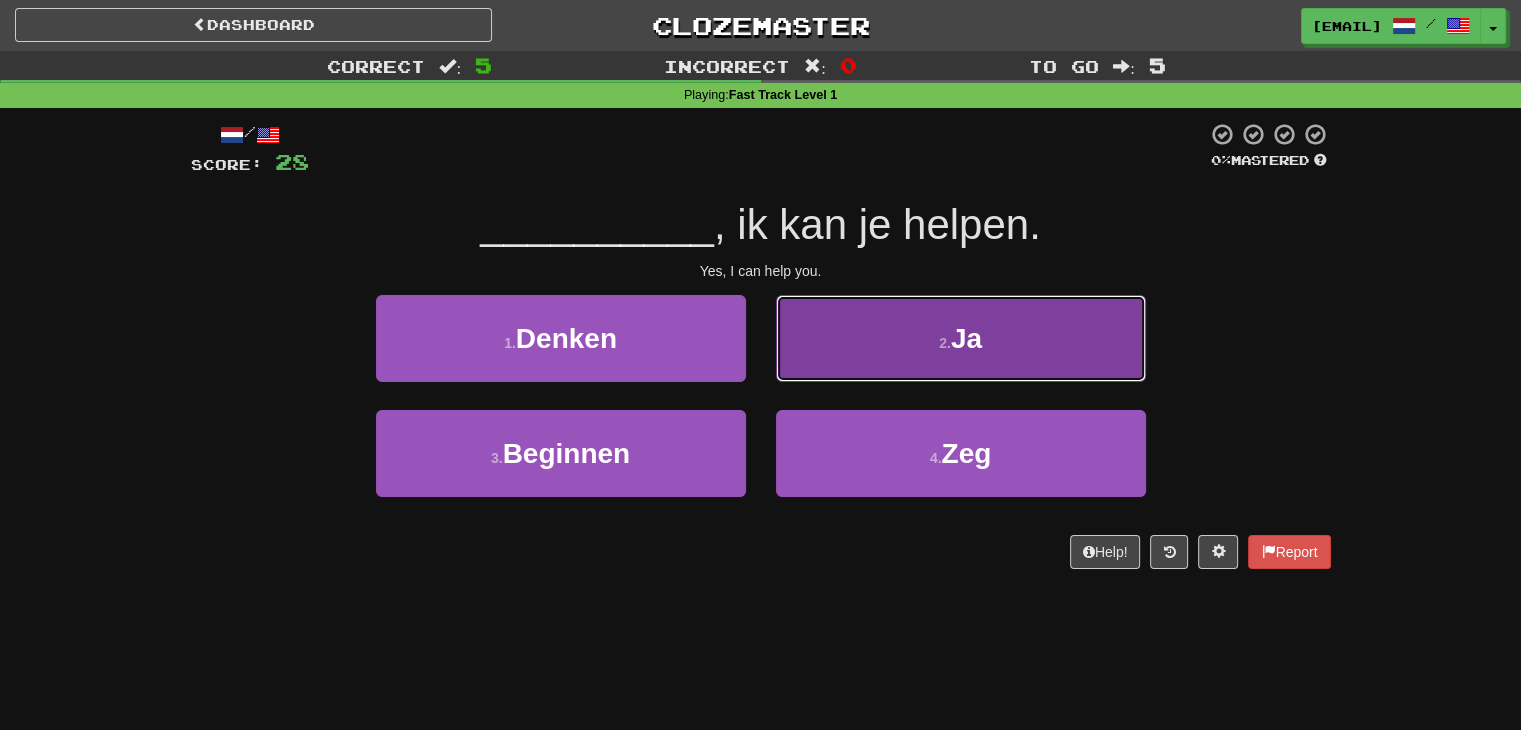 click on "2 .  Ja" at bounding box center (961, 338) 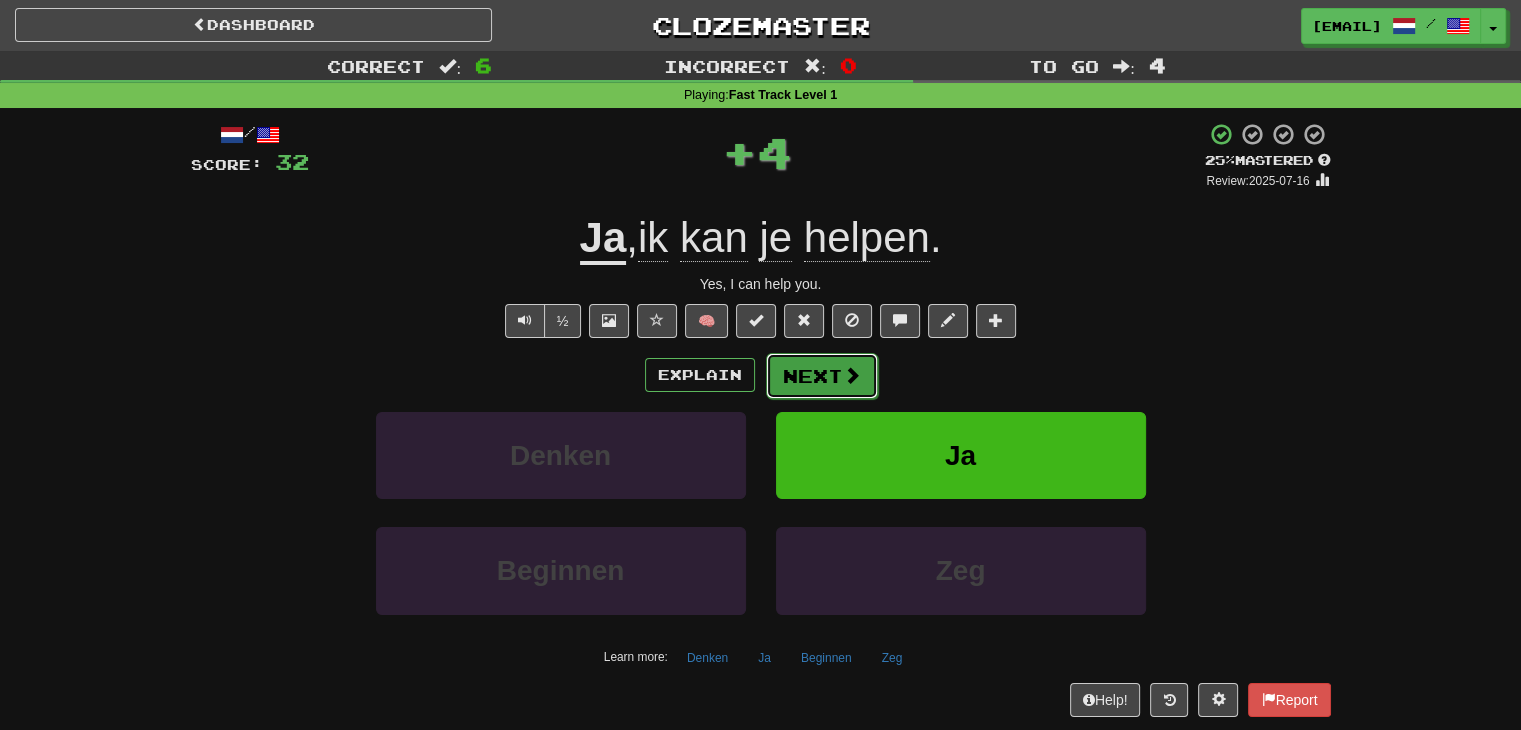 click at bounding box center [852, 375] 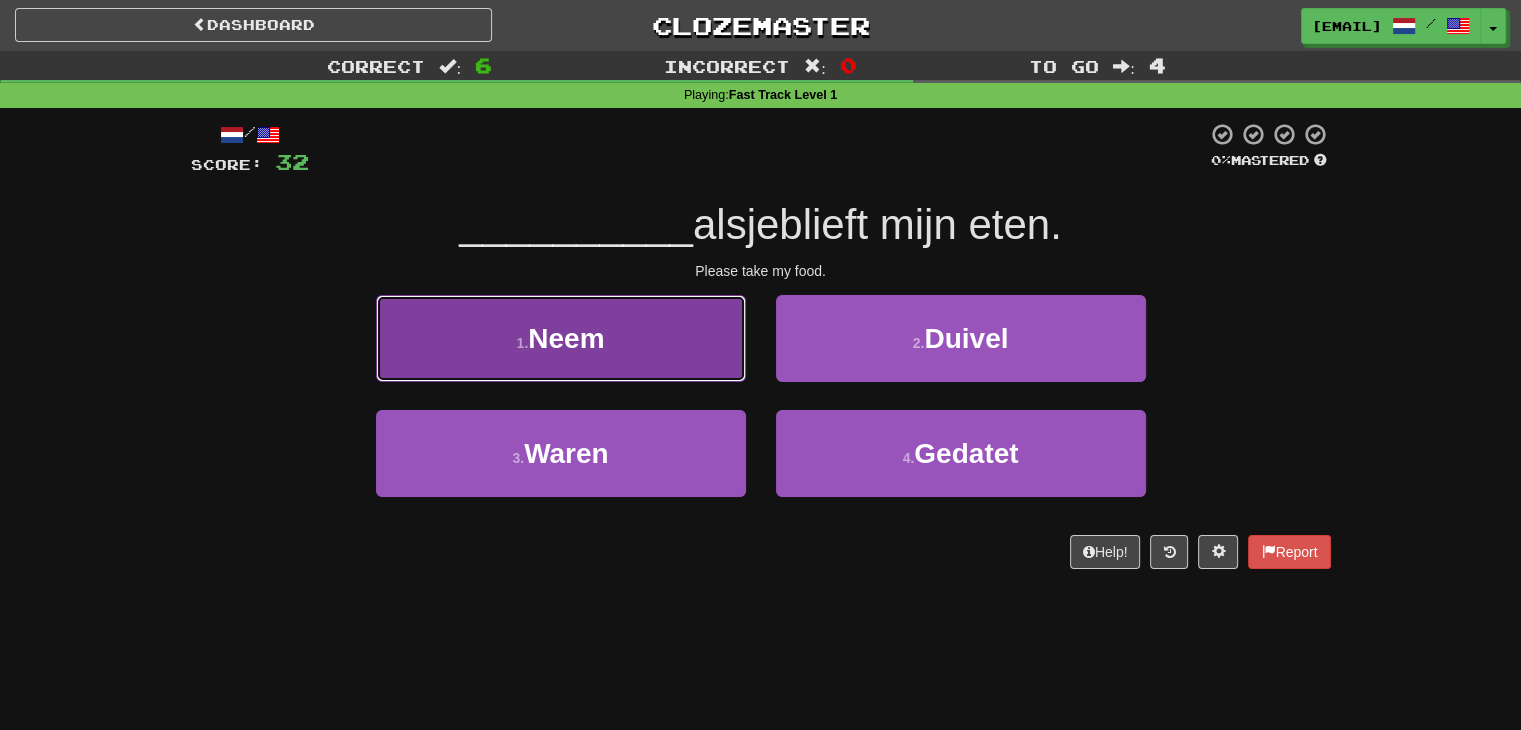 click on "Neem" at bounding box center (566, 338) 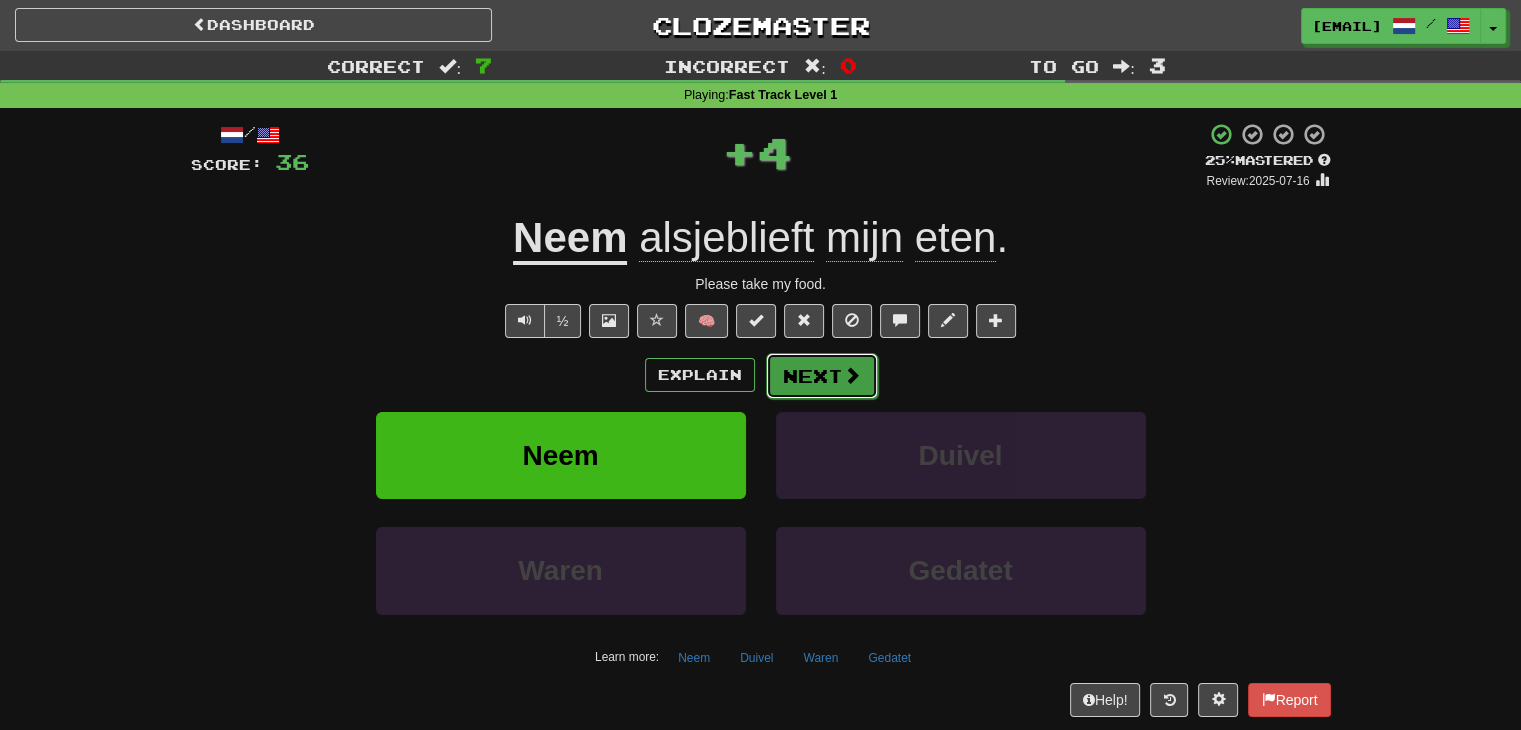 click on "Next" at bounding box center (822, 376) 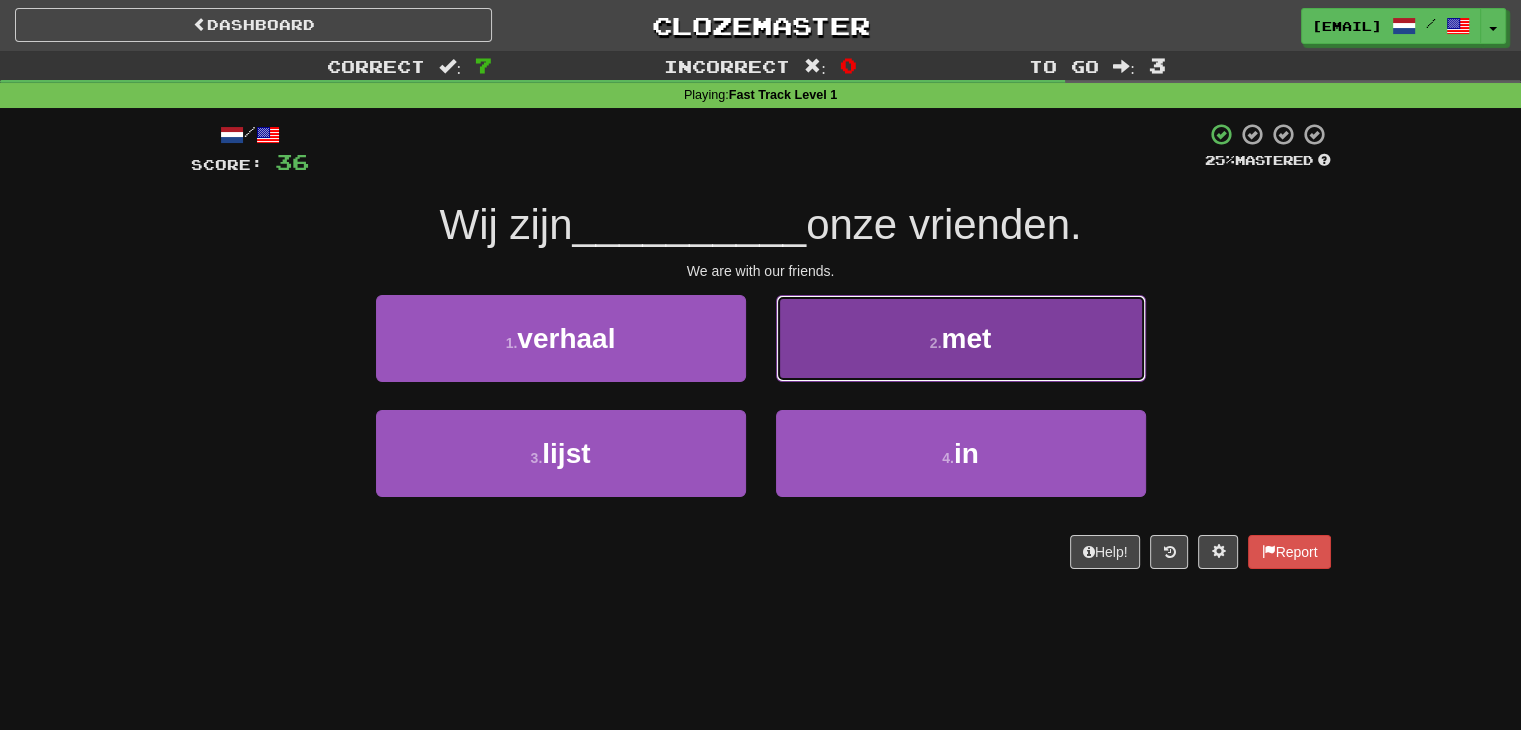 click on "2 .  met" at bounding box center (961, 338) 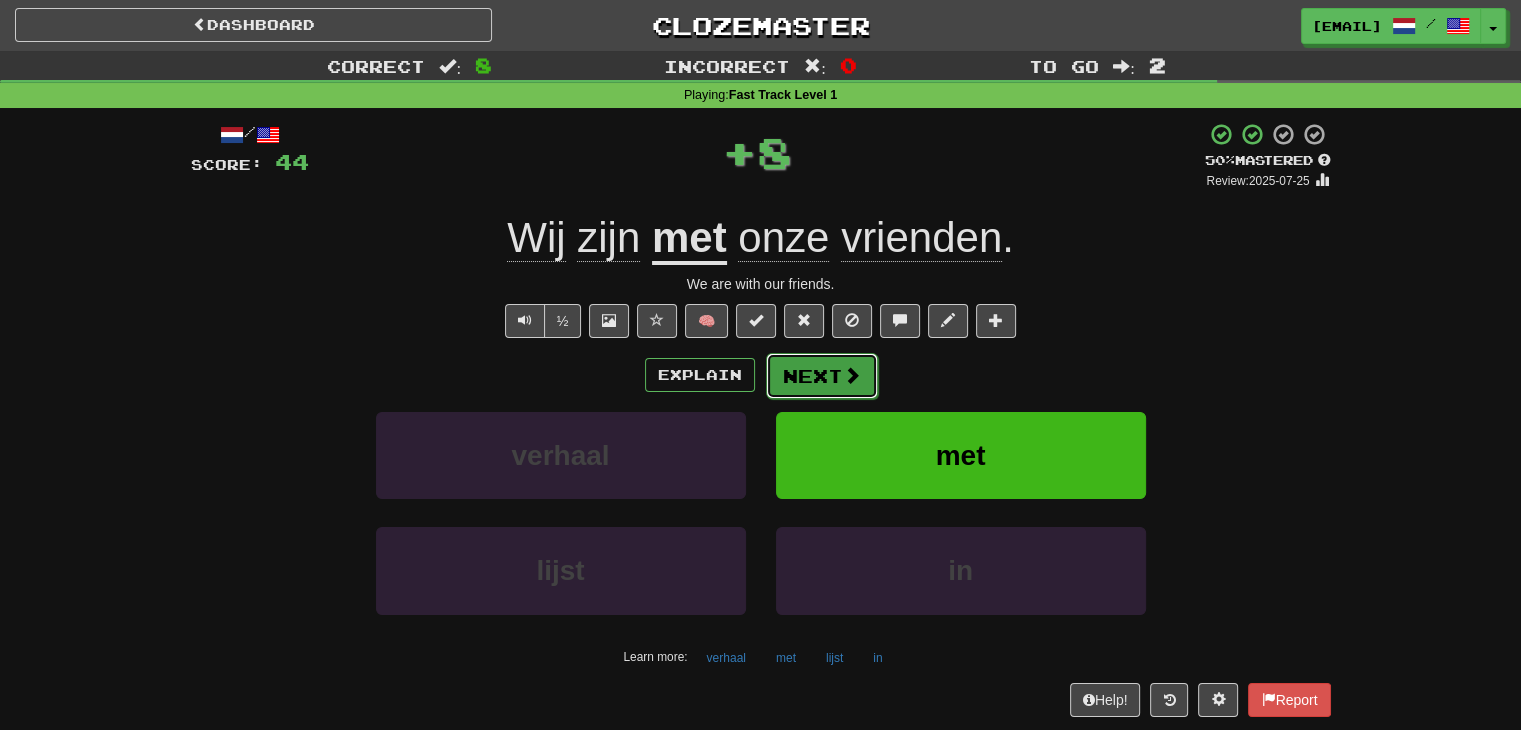 click on "Next" at bounding box center (822, 376) 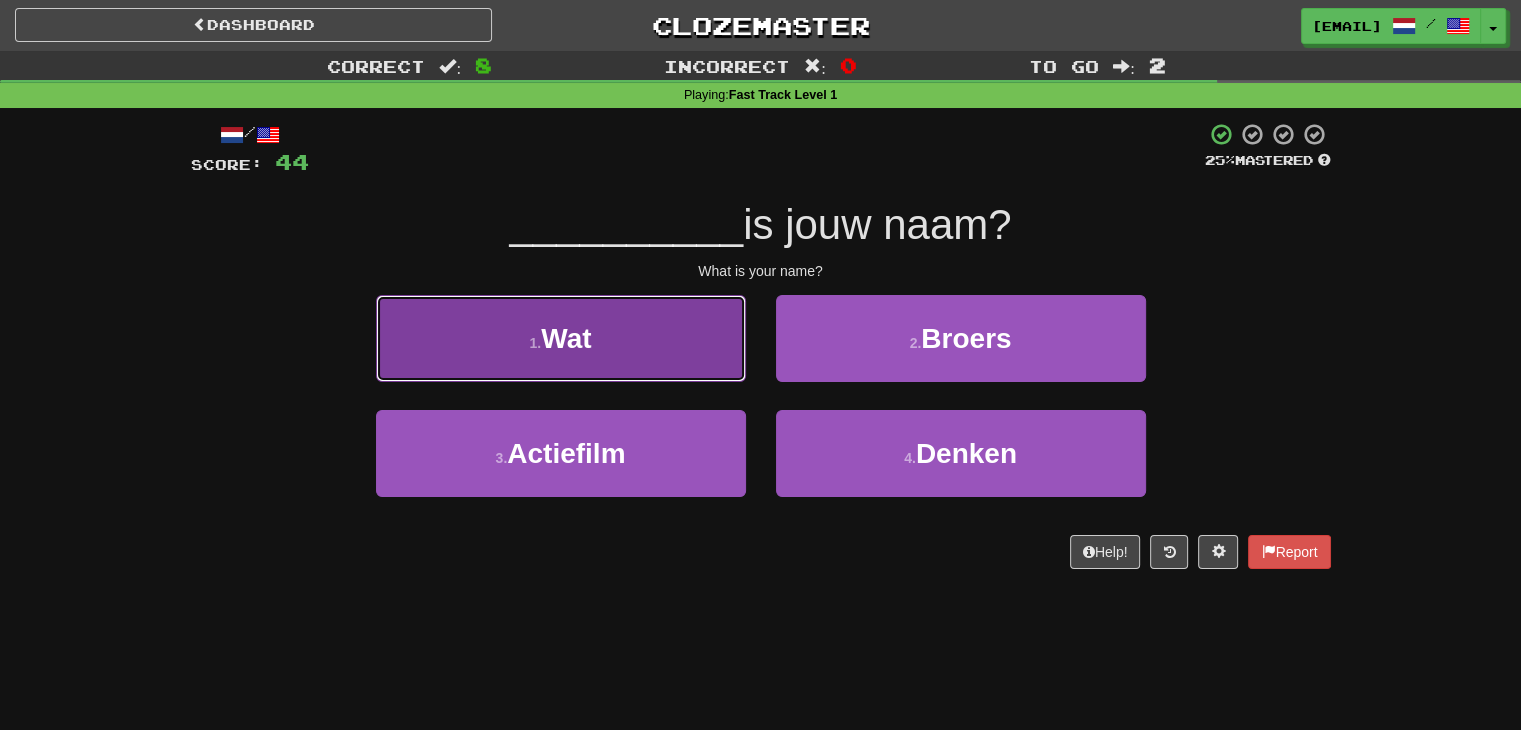 click on "1 ." at bounding box center (536, 343) 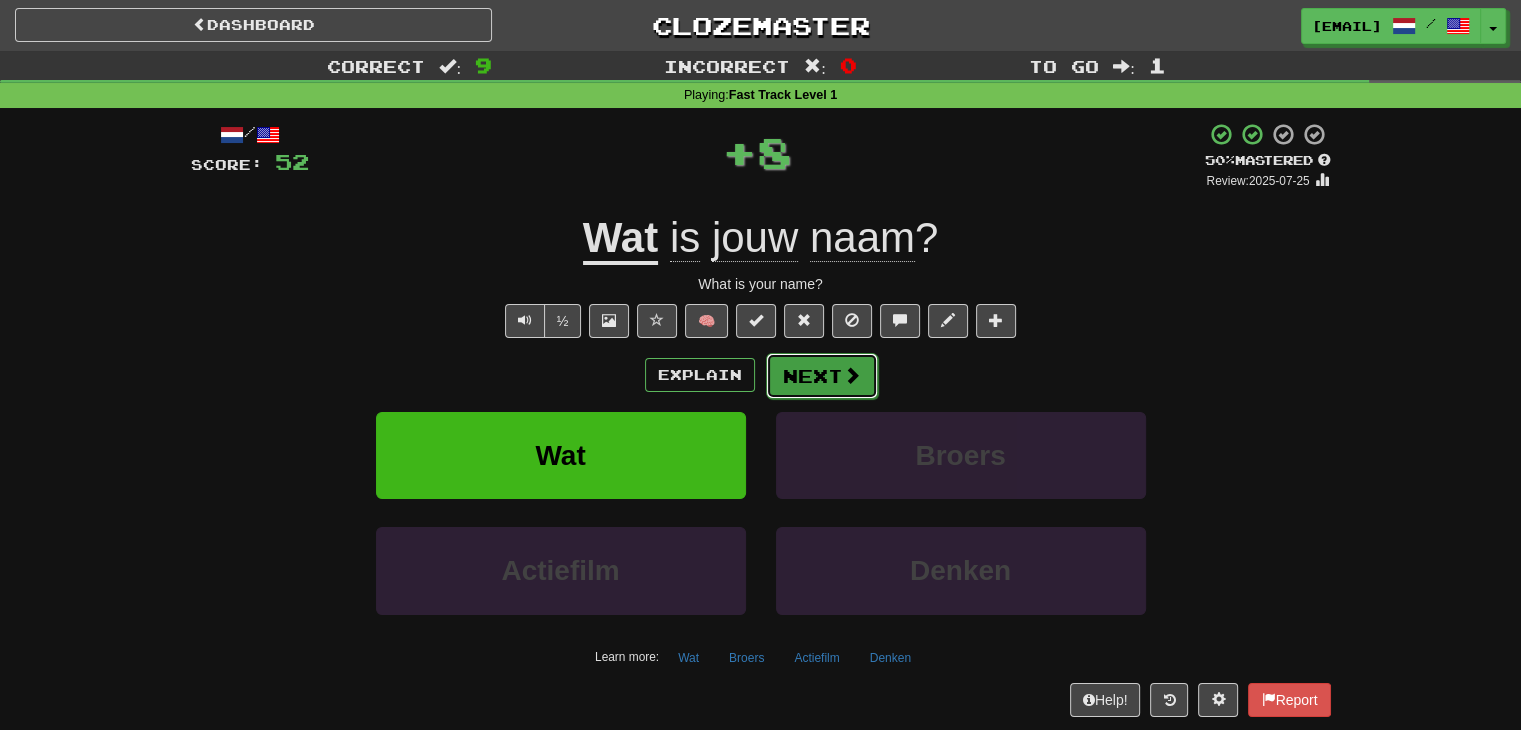 click on "Next" at bounding box center (822, 376) 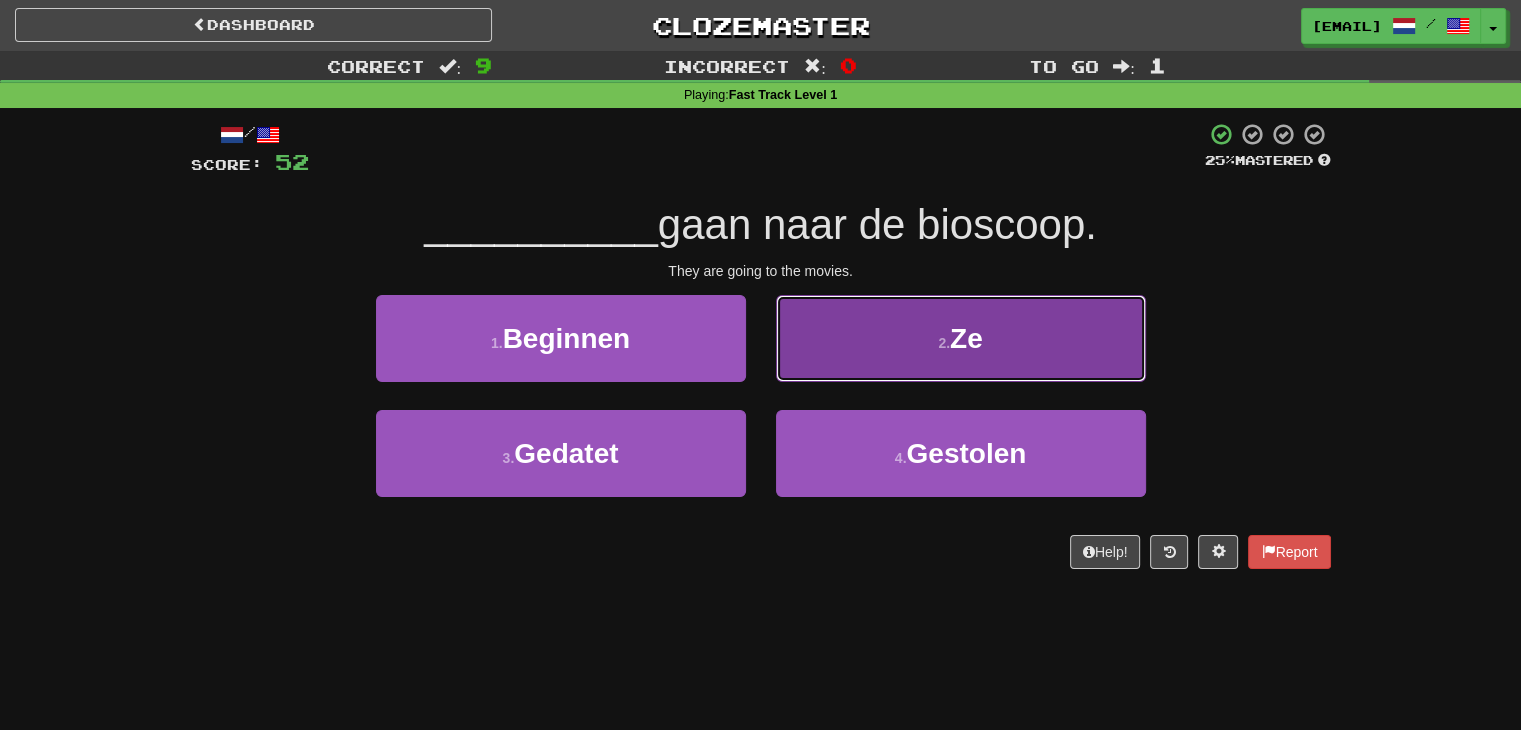 click on "2 .  Ze" at bounding box center [961, 338] 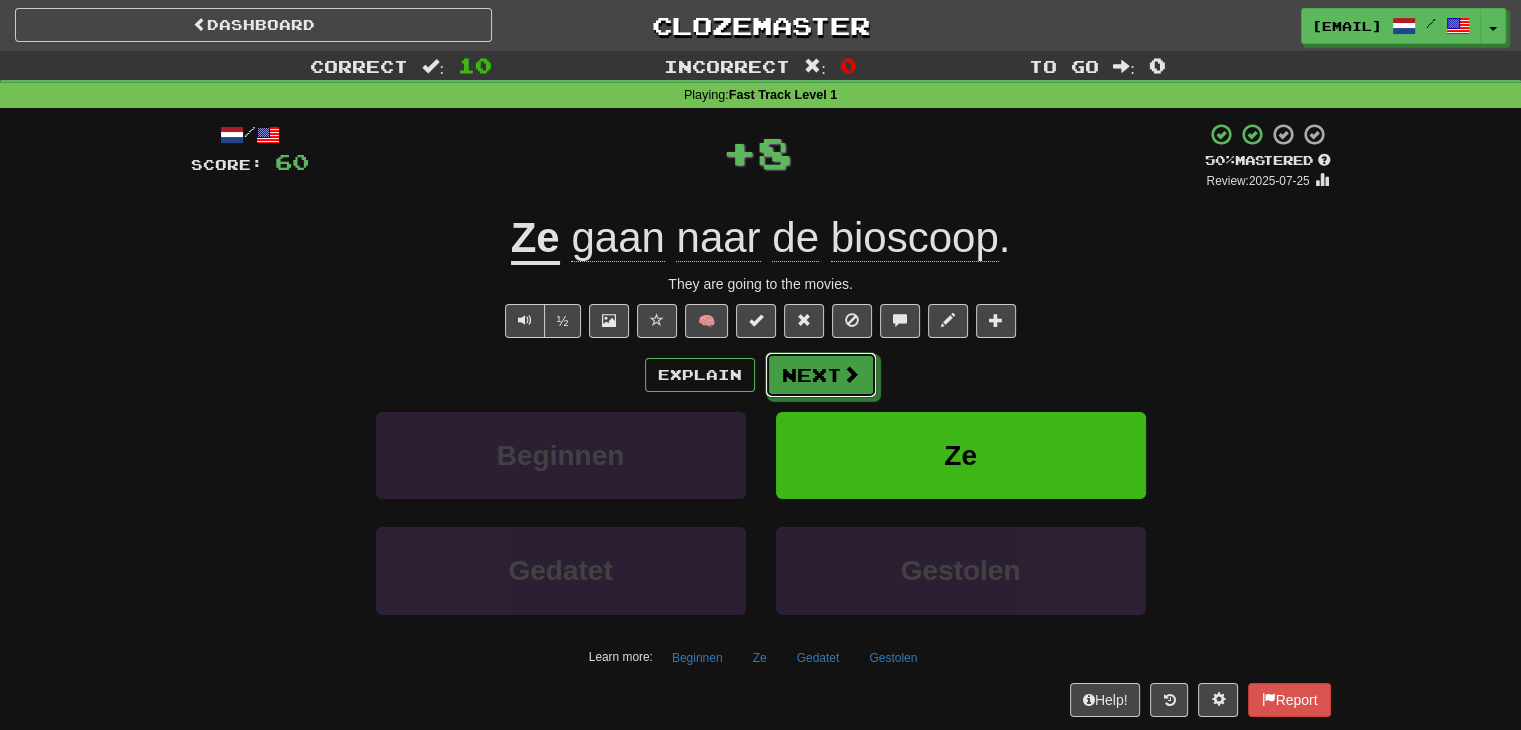 click on "Next" at bounding box center [821, 375] 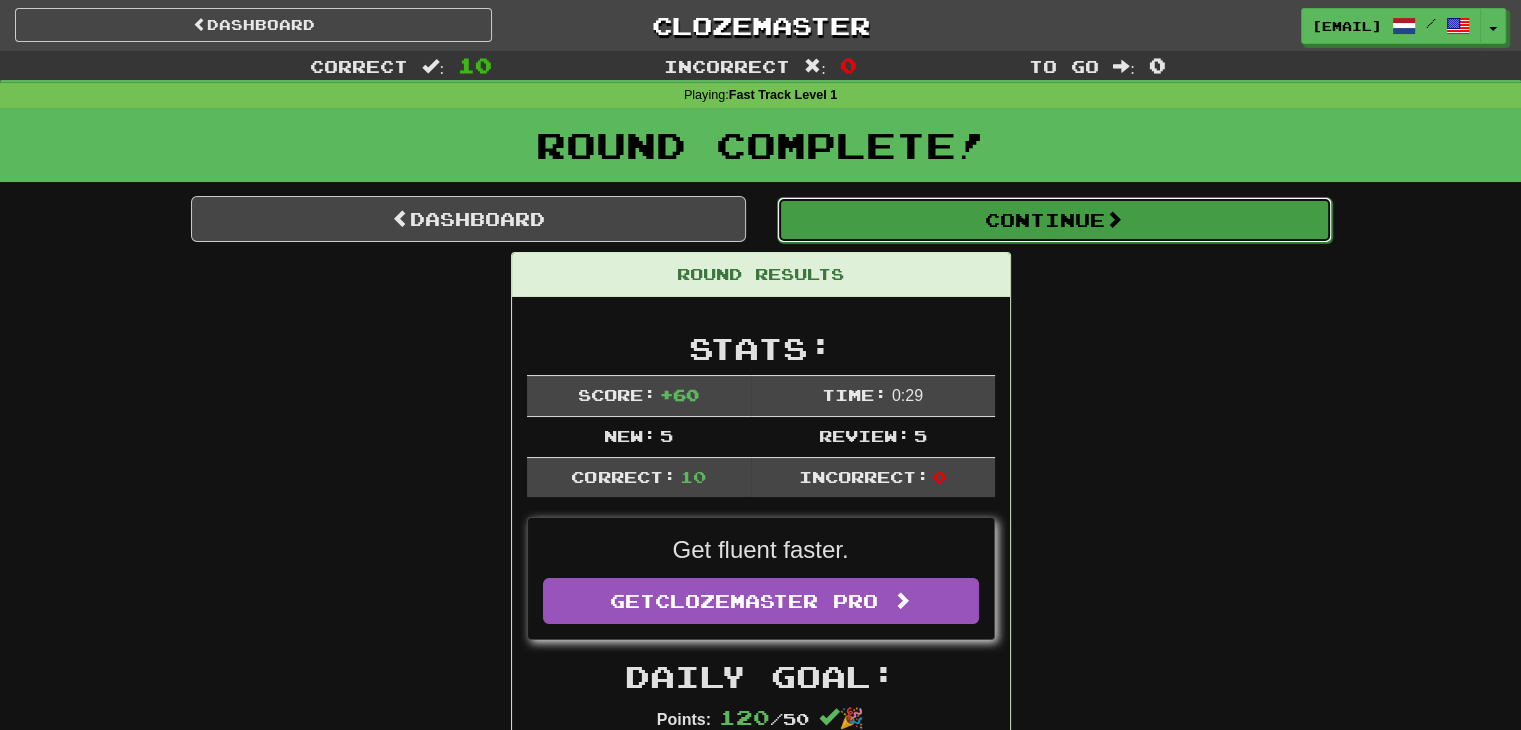 click on "Continue" at bounding box center [1054, 220] 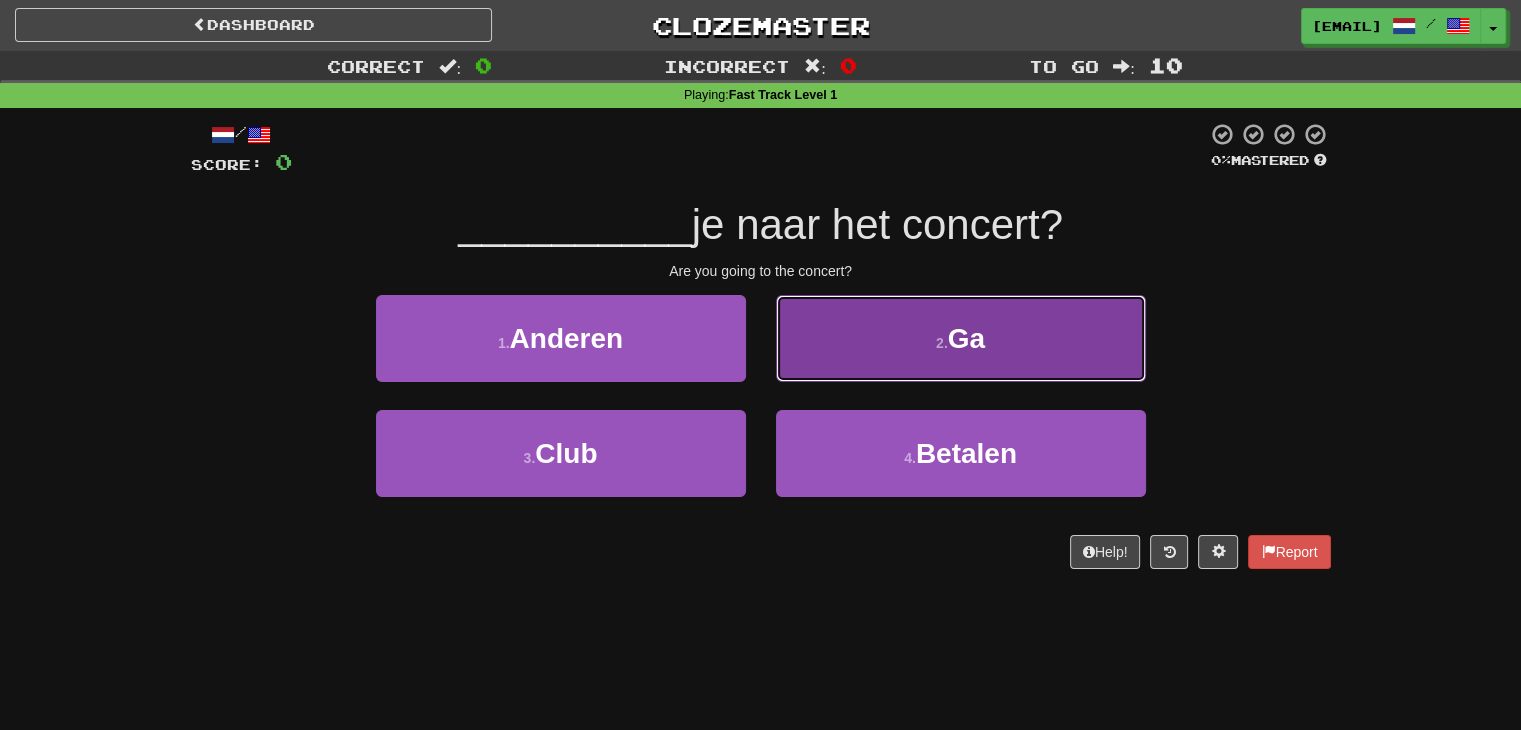 click on "2 .  Ga" at bounding box center (961, 338) 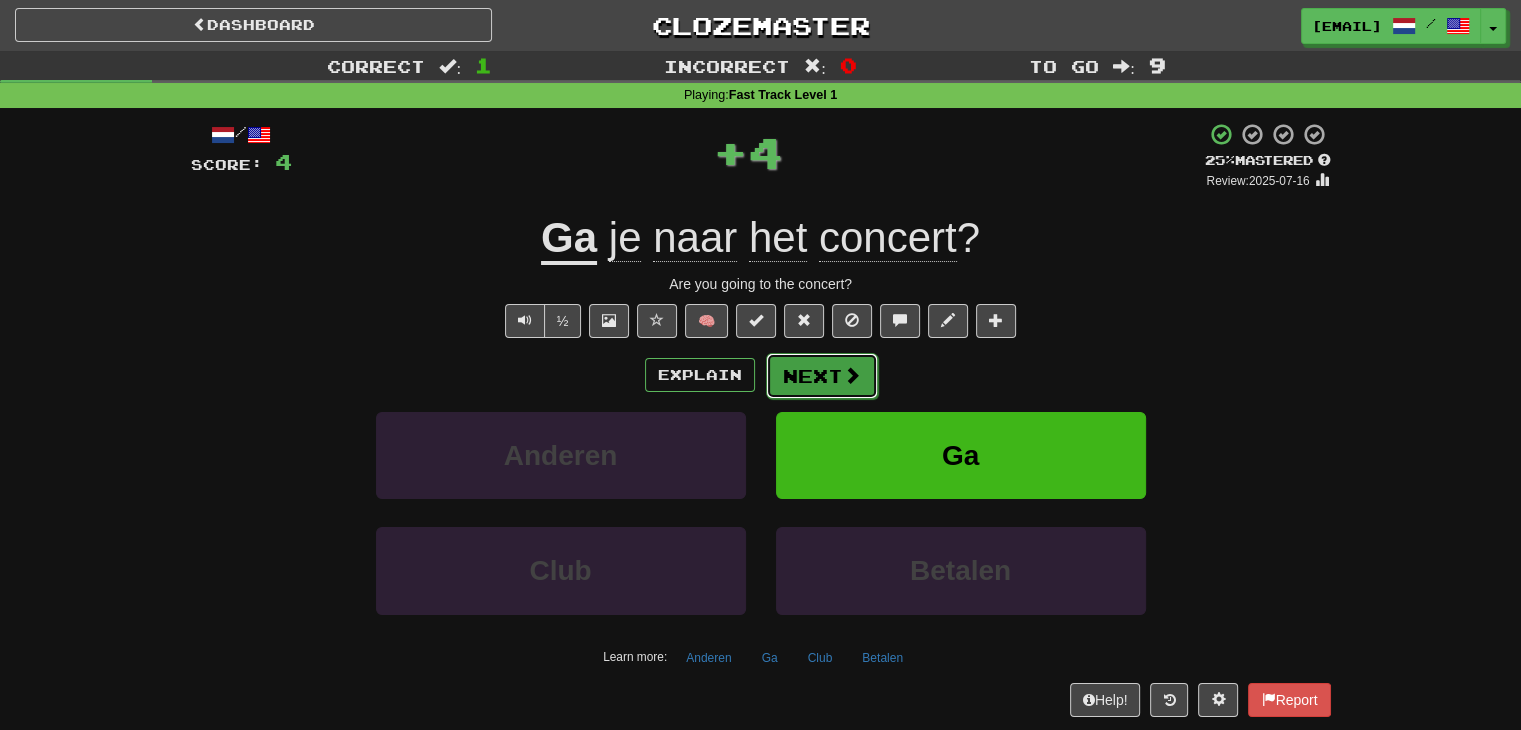 click at bounding box center (852, 375) 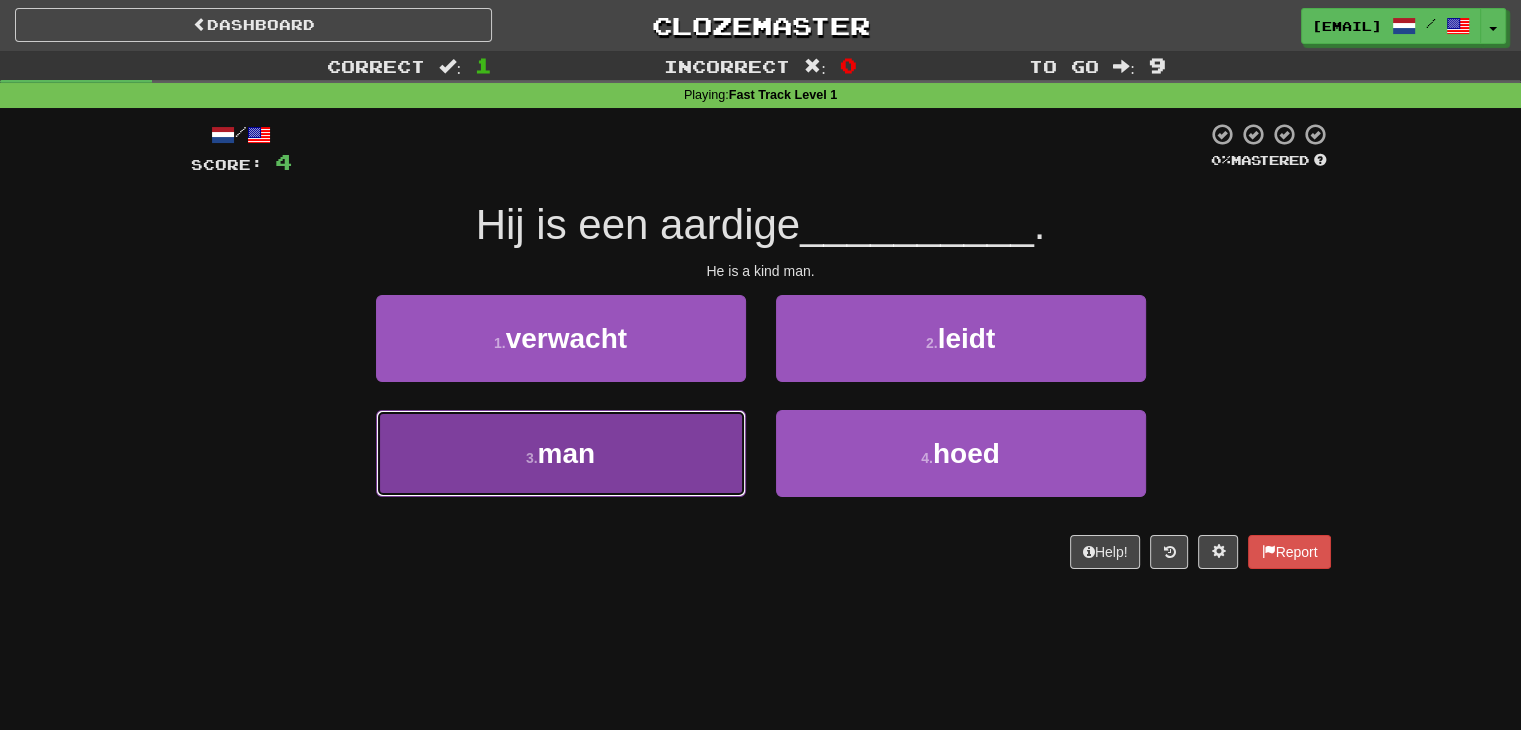 click on "man" at bounding box center [567, 453] 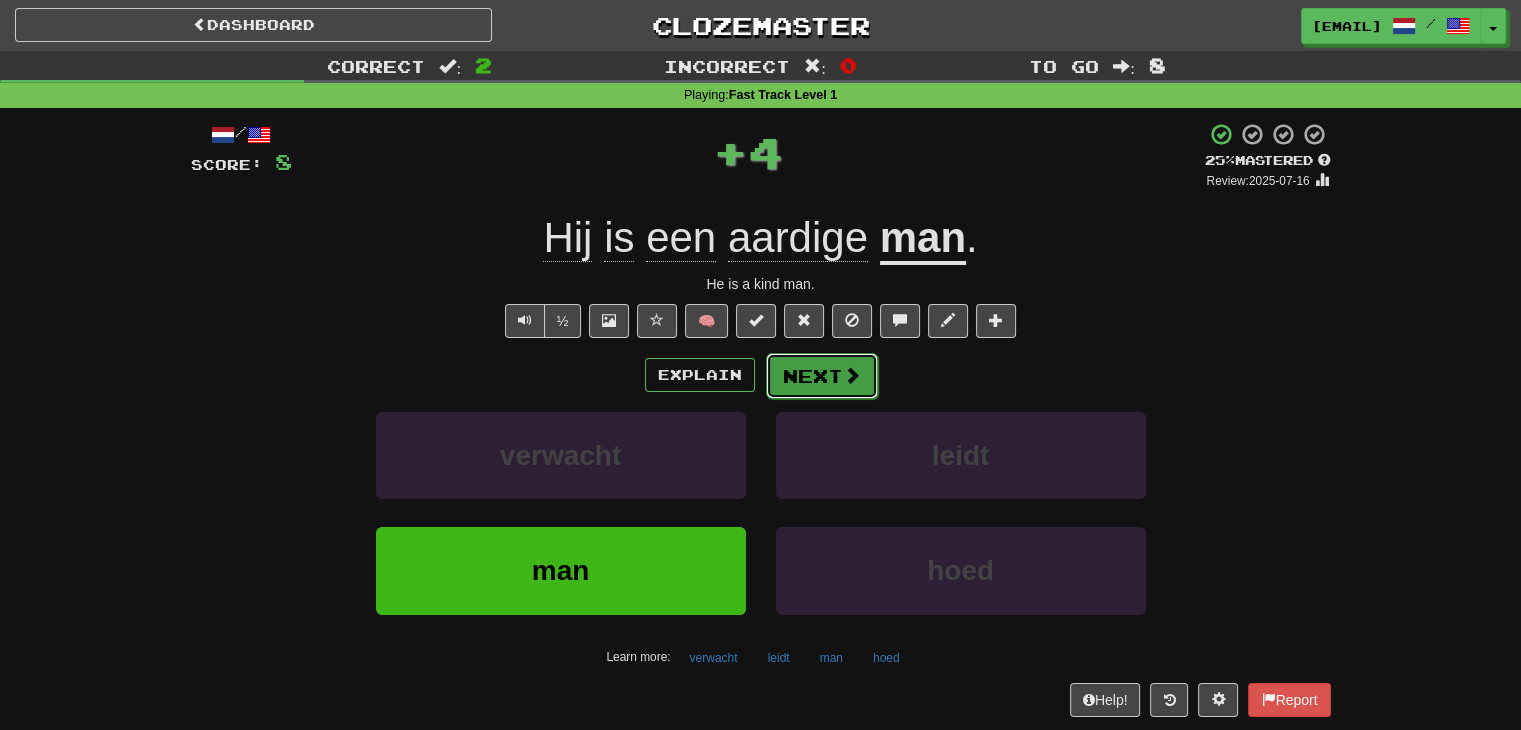 click on "Next" at bounding box center [822, 376] 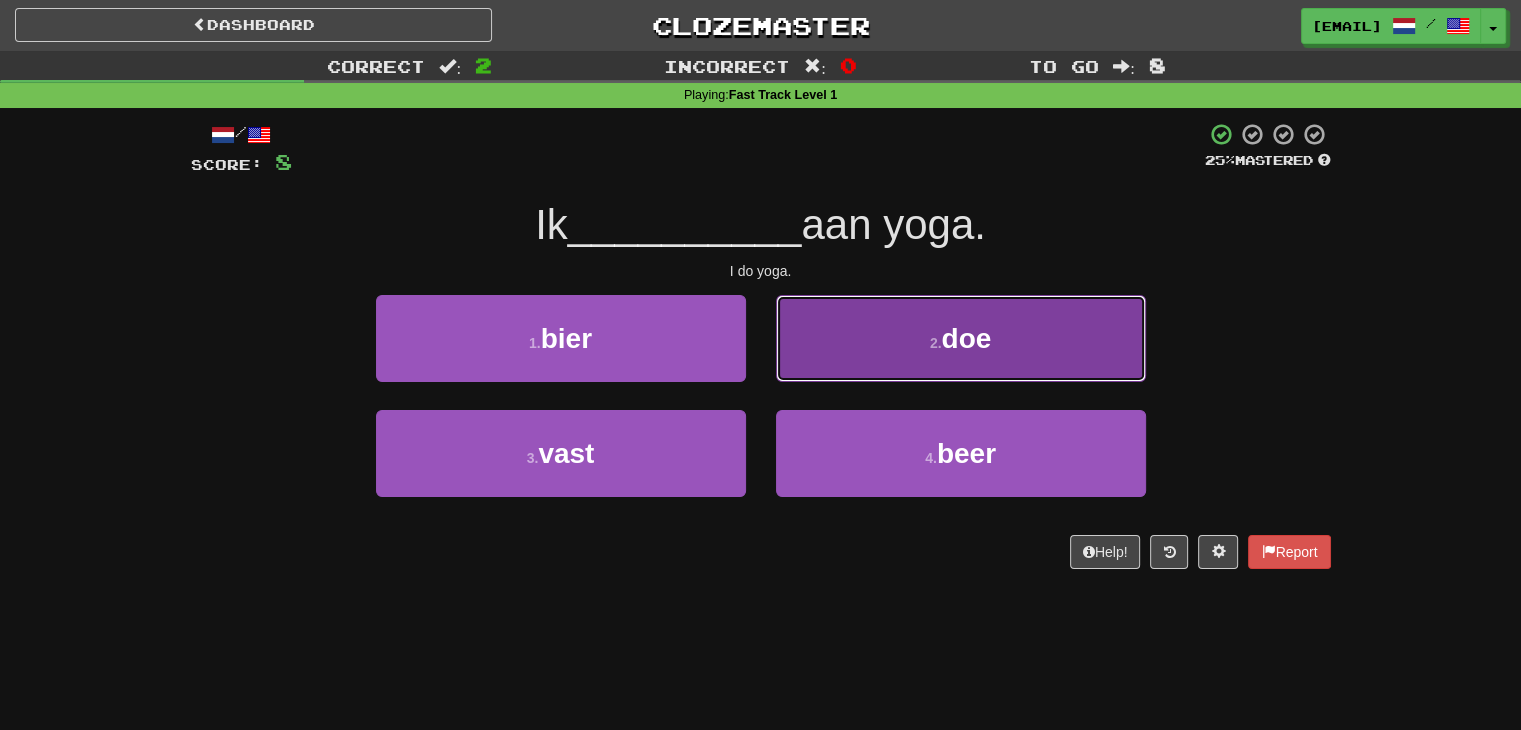 click on "2 .  doe" at bounding box center [961, 338] 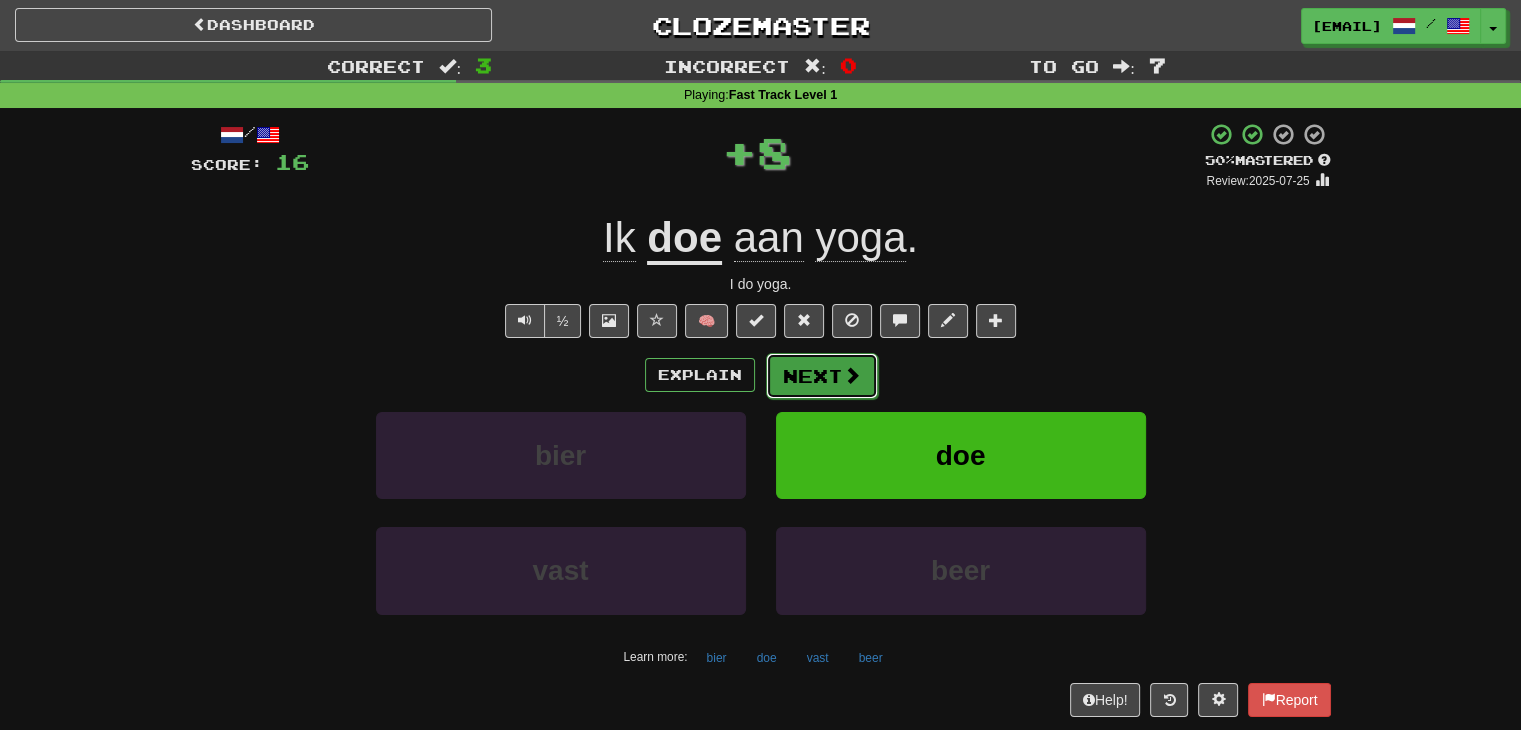 click on "Next" at bounding box center (822, 376) 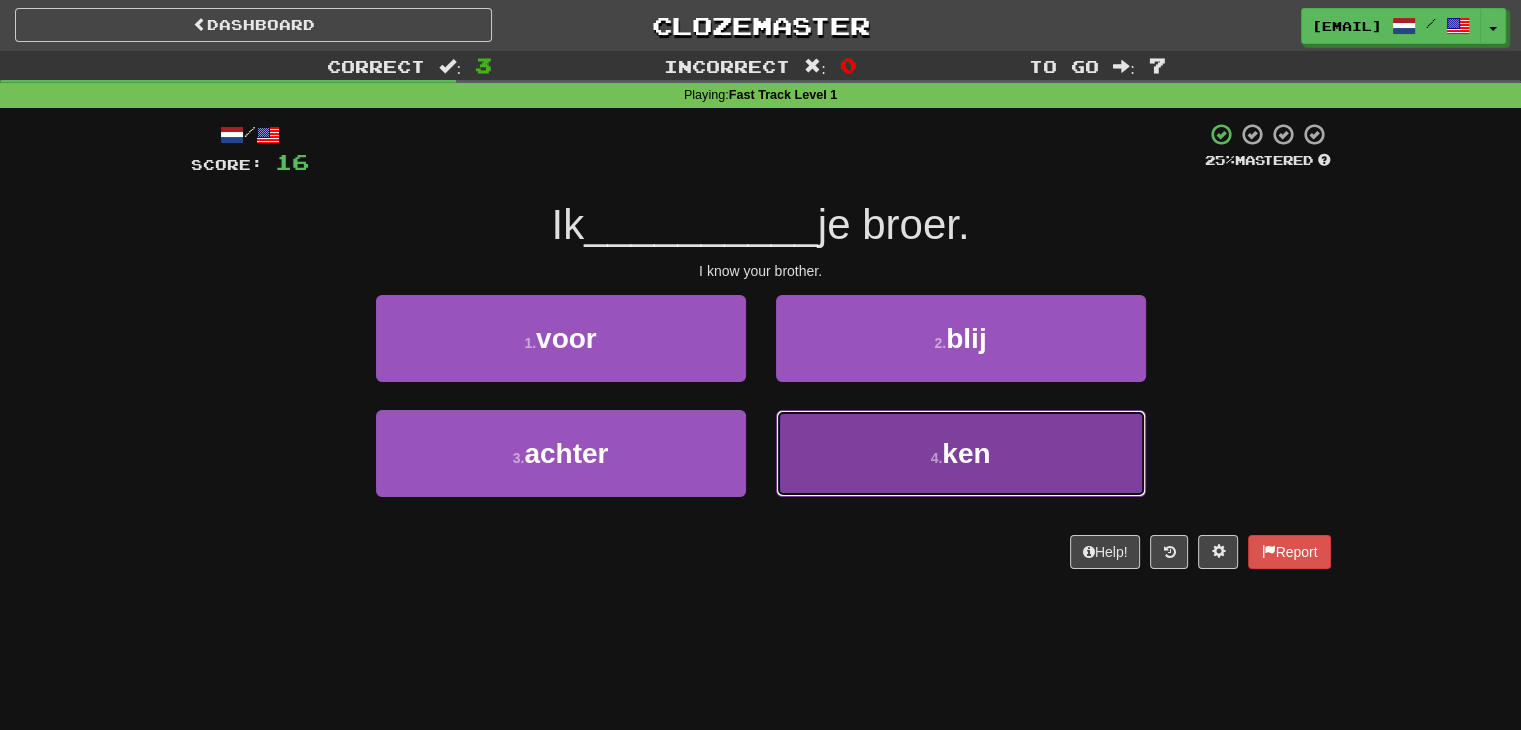 click on "4 .  ken" at bounding box center [961, 453] 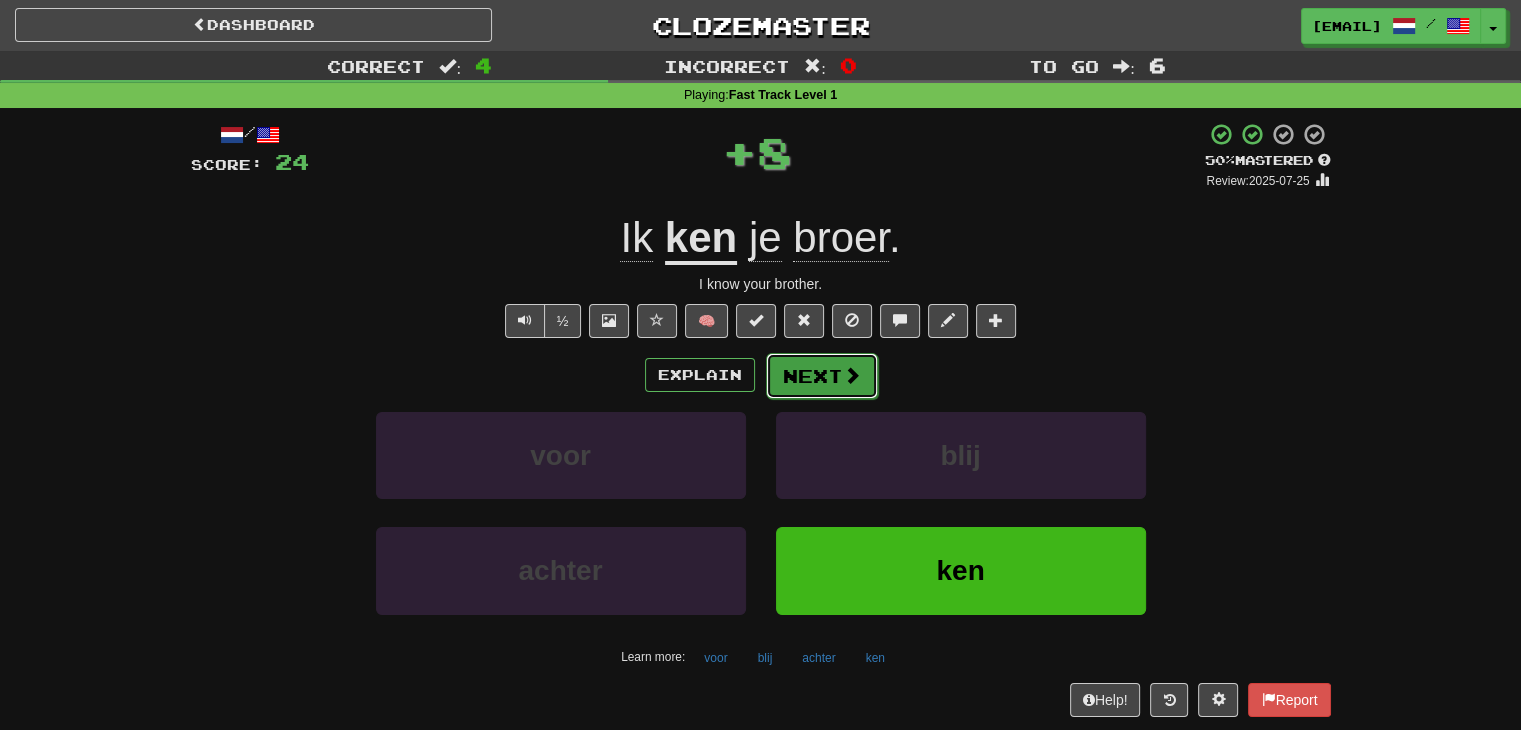 click on "Next" at bounding box center [822, 376] 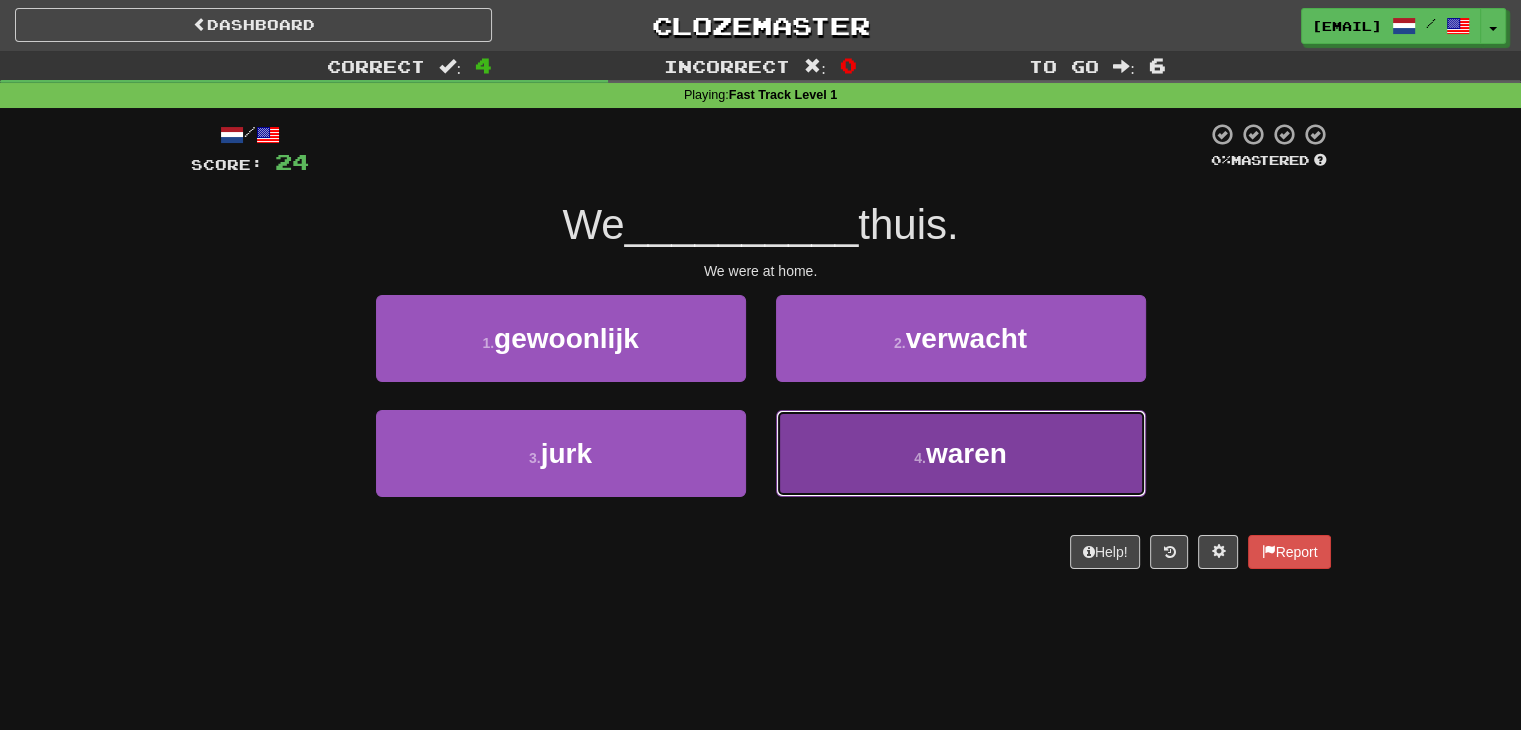 click on "4 .  waren" at bounding box center [961, 453] 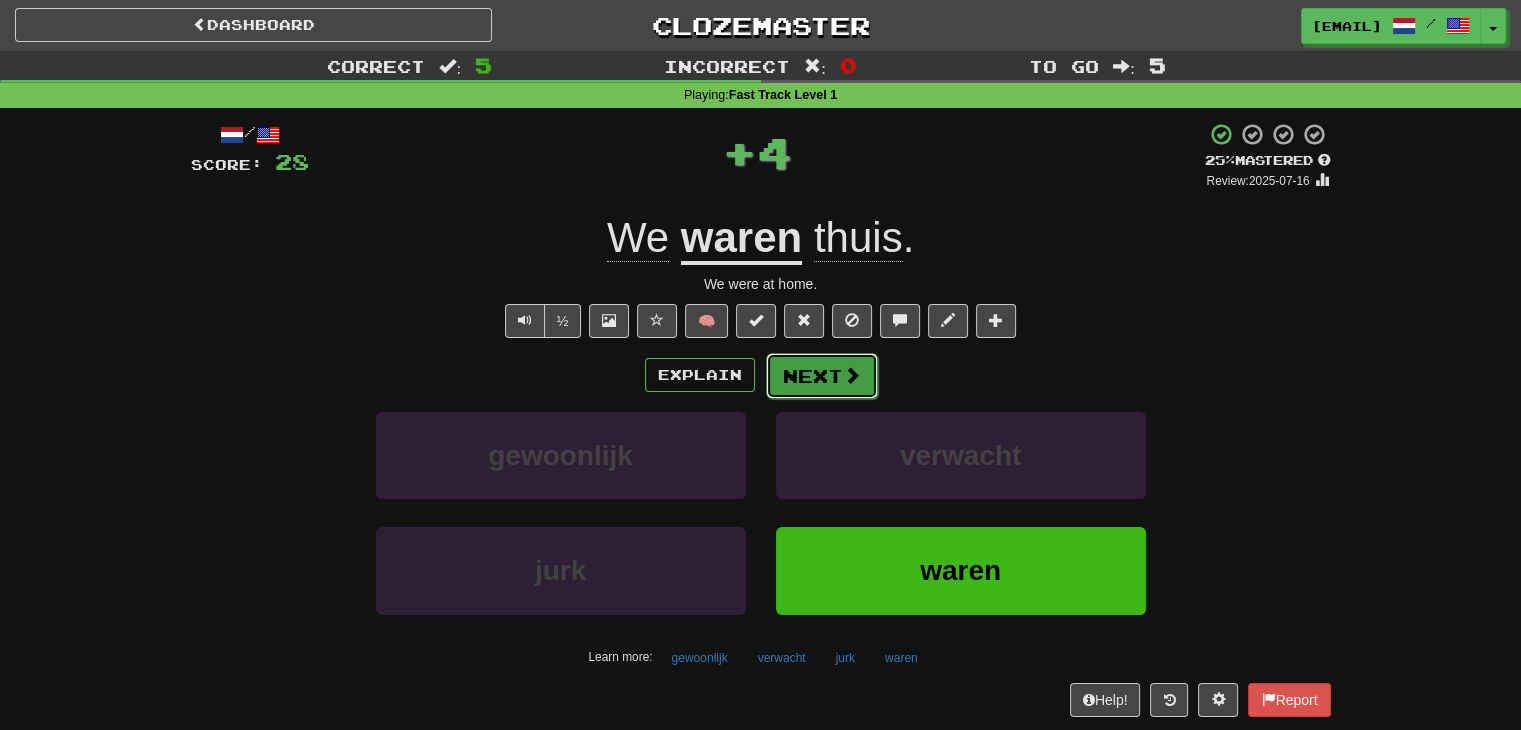 click at bounding box center [852, 375] 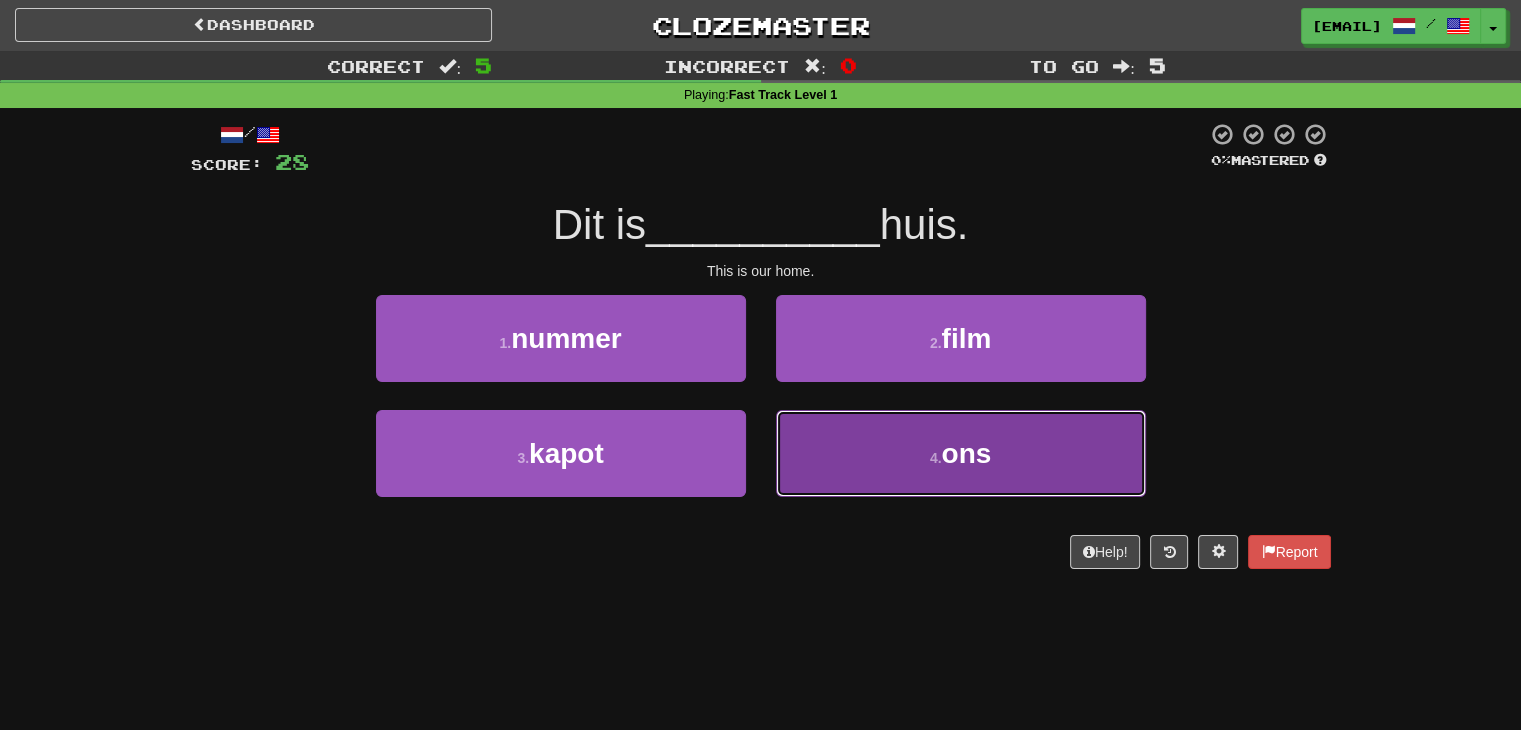 click on "4 .  ons" at bounding box center [961, 453] 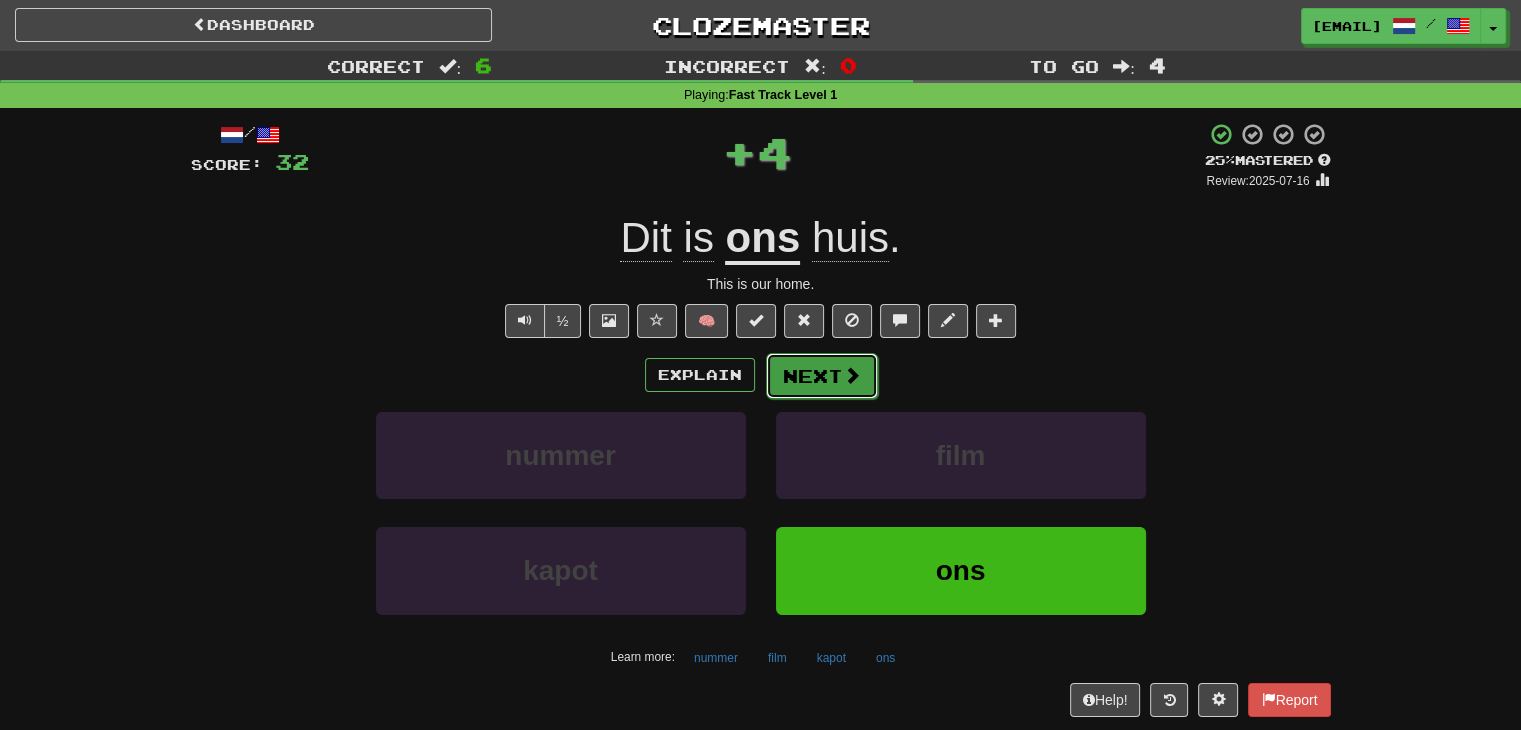 click at bounding box center [852, 375] 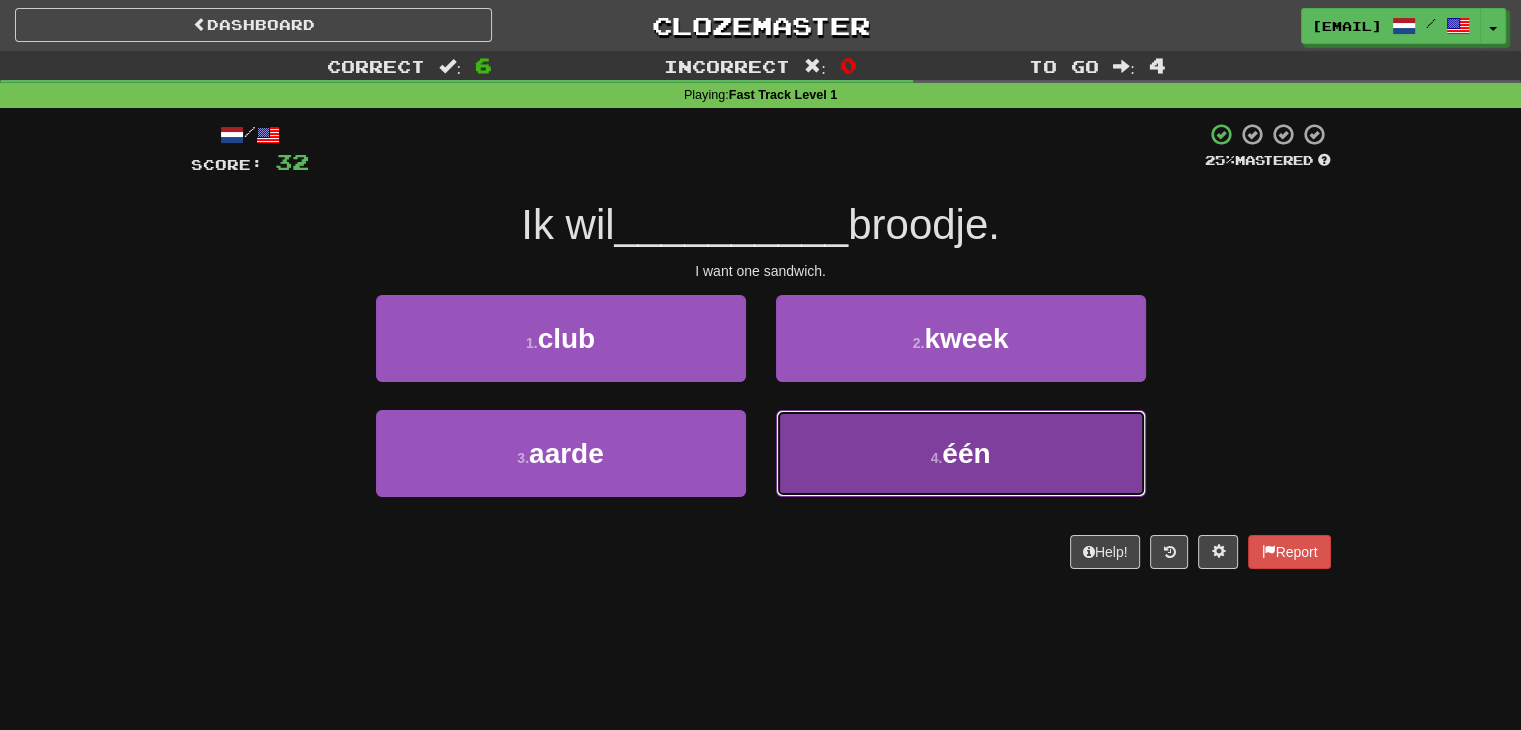 click on "4 .  één" at bounding box center [961, 453] 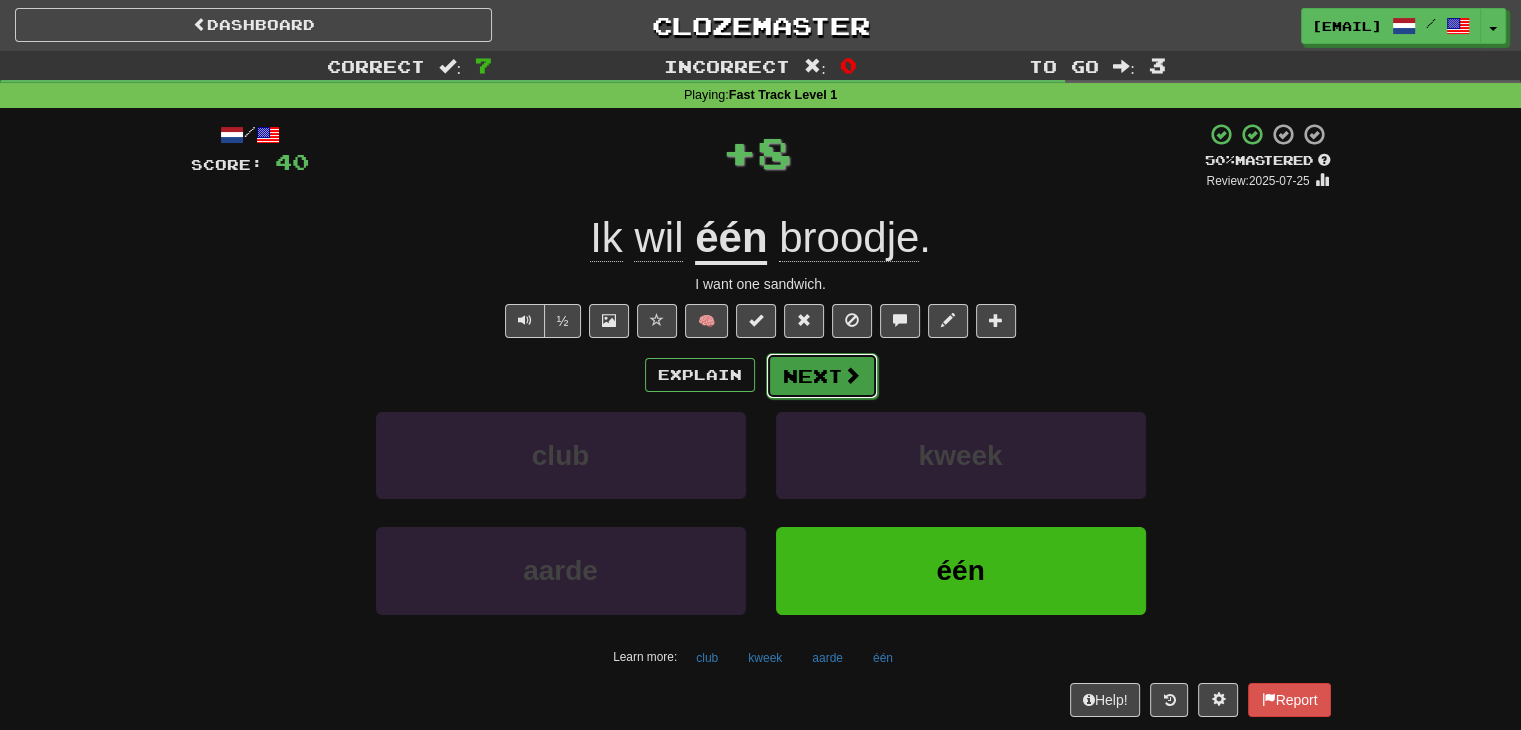 click on "Next" at bounding box center [822, 376] 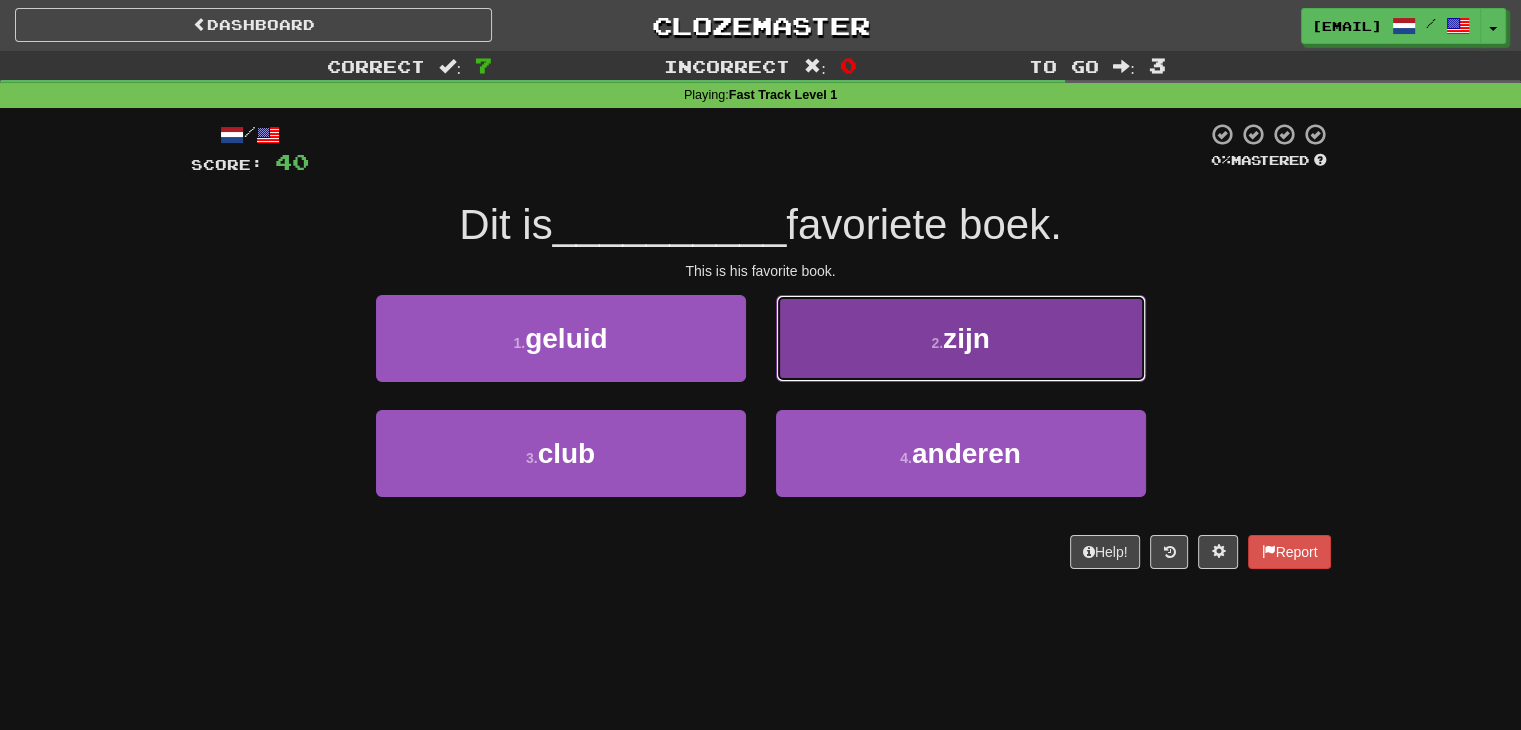 click on "2 .  zijn" at bounding box center (961, 338) 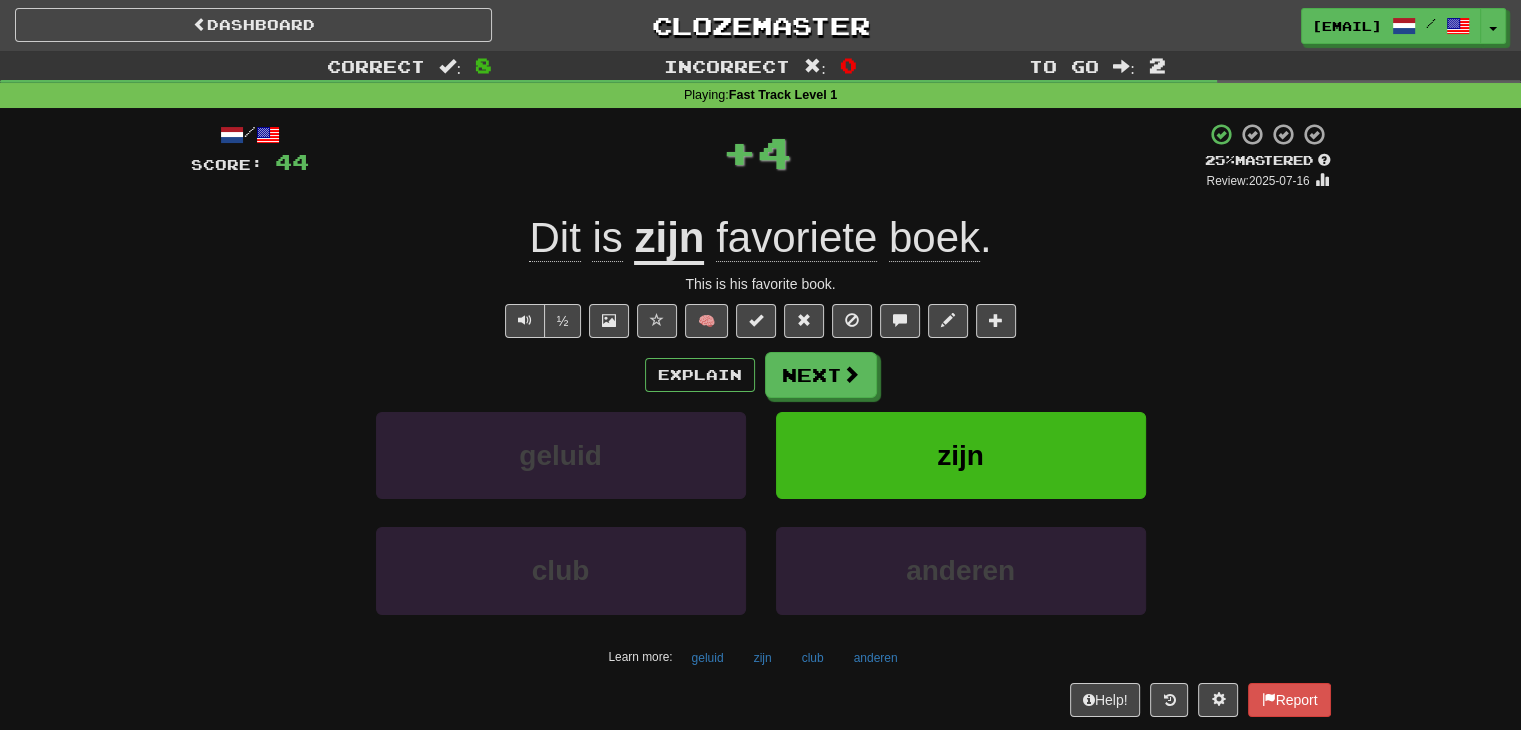 click on "Explain Next geluid zijn club anderen Learn more: geluid zijn club anderen" at bounding box center [761, 512] 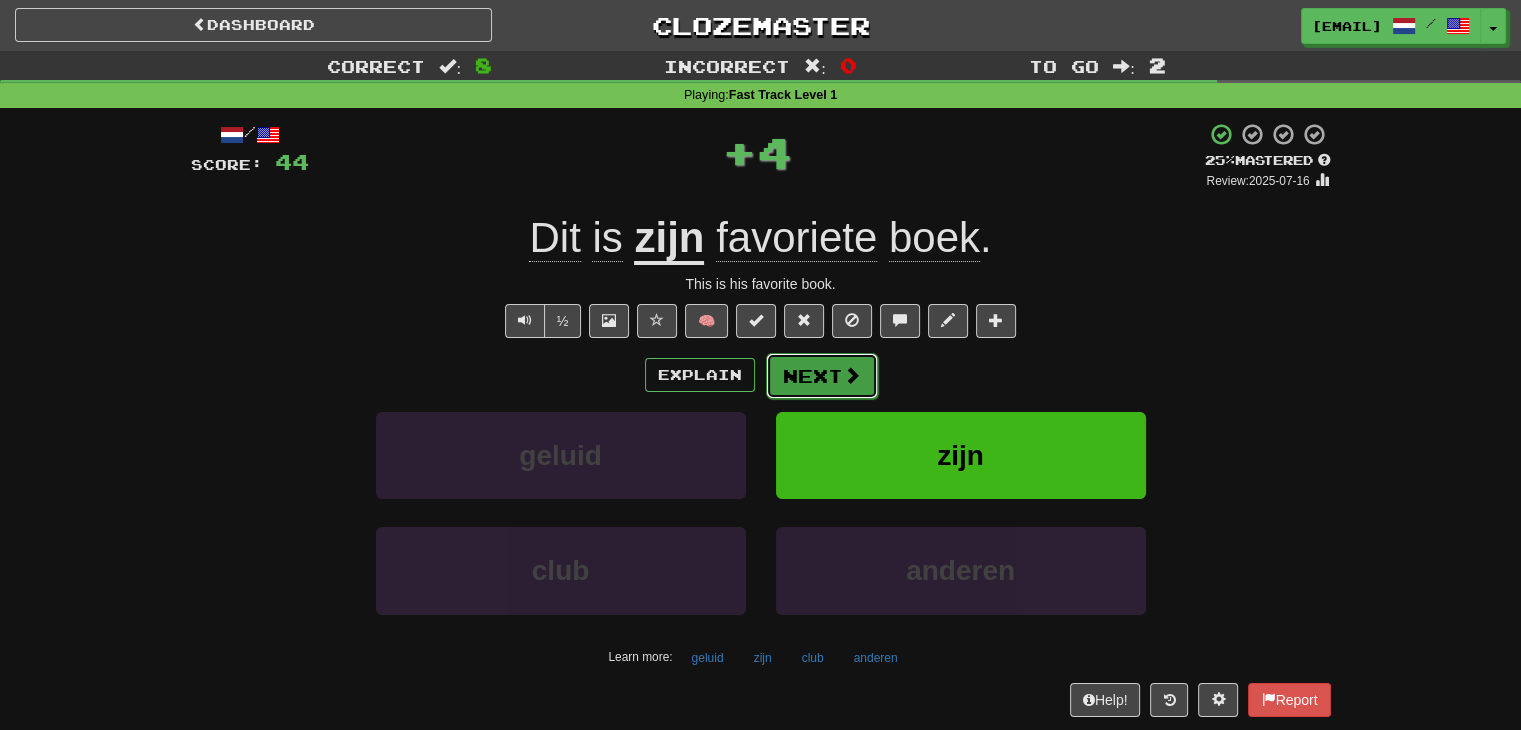 click on "Next" at bounding box center [822, 376] 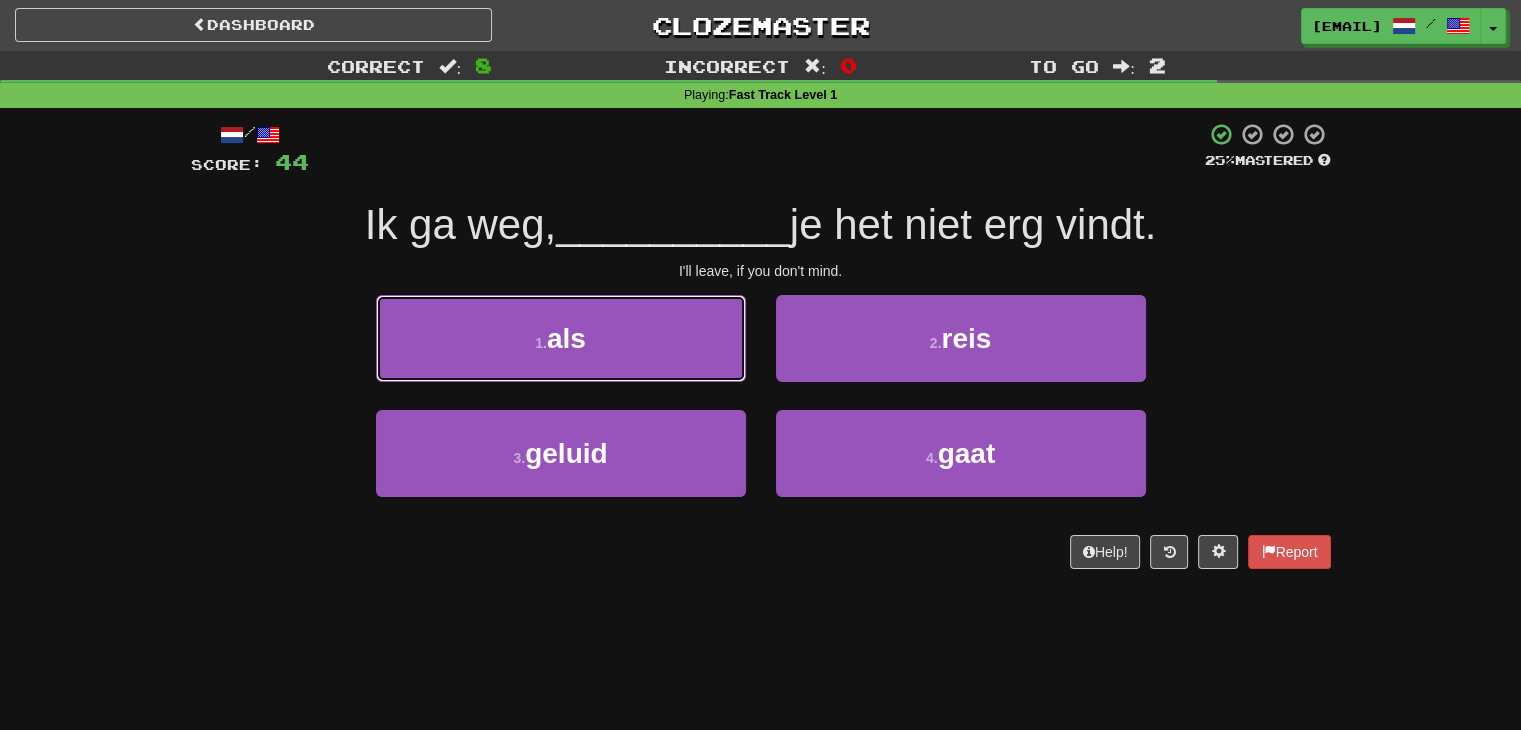 click on "1 .  als" at bounding box center (561, 338) 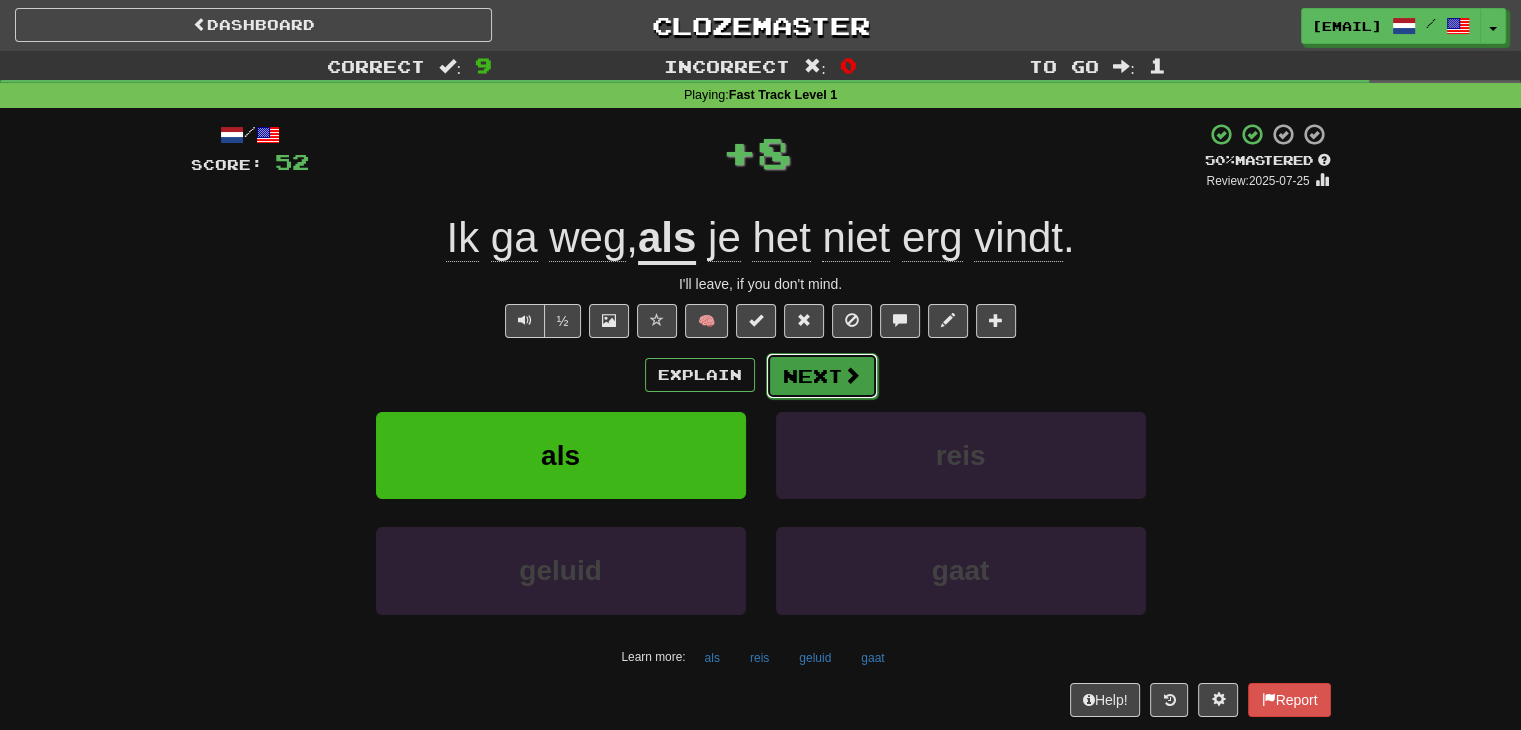 click at bounding box center [852, 375] 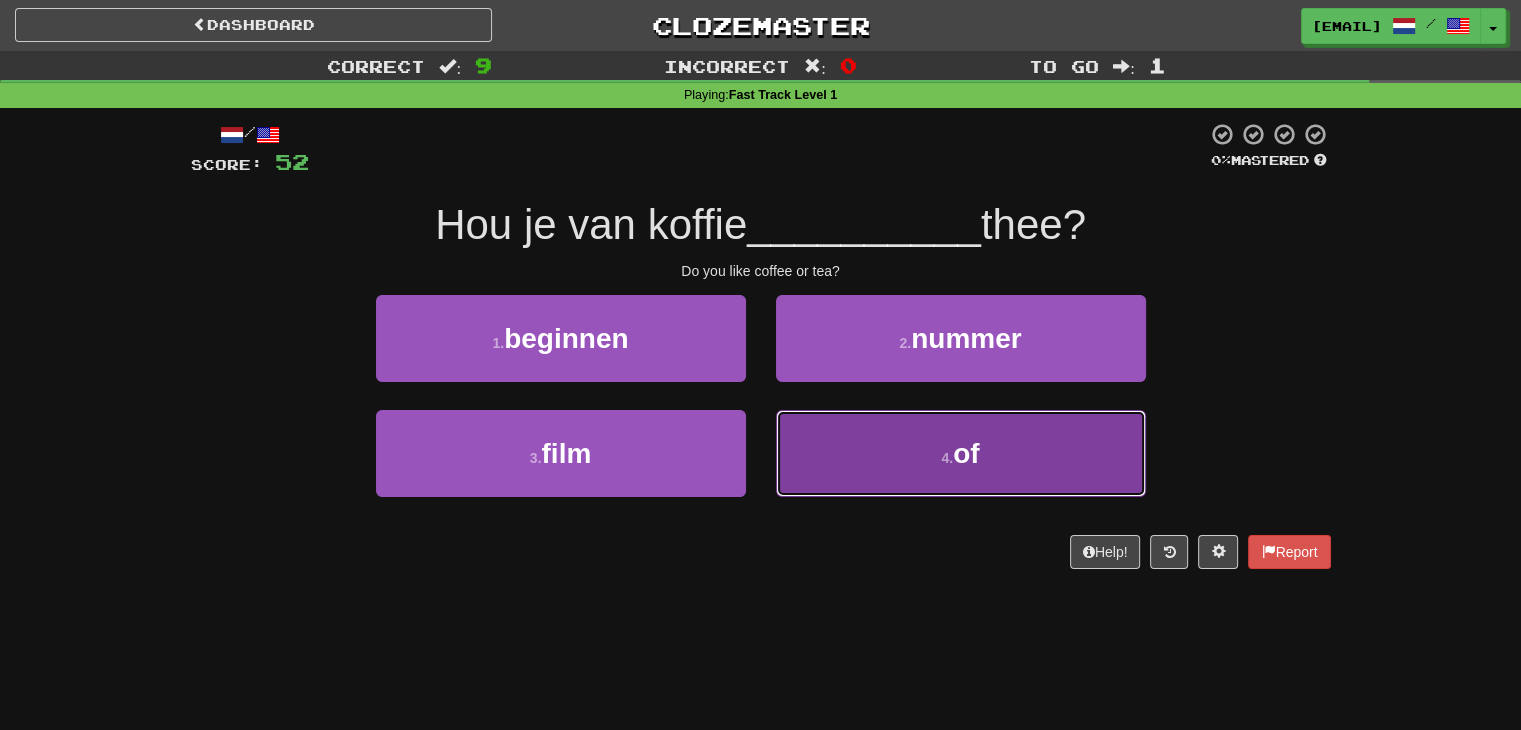 click on "4 .  of" at bounding box center (961, 453) 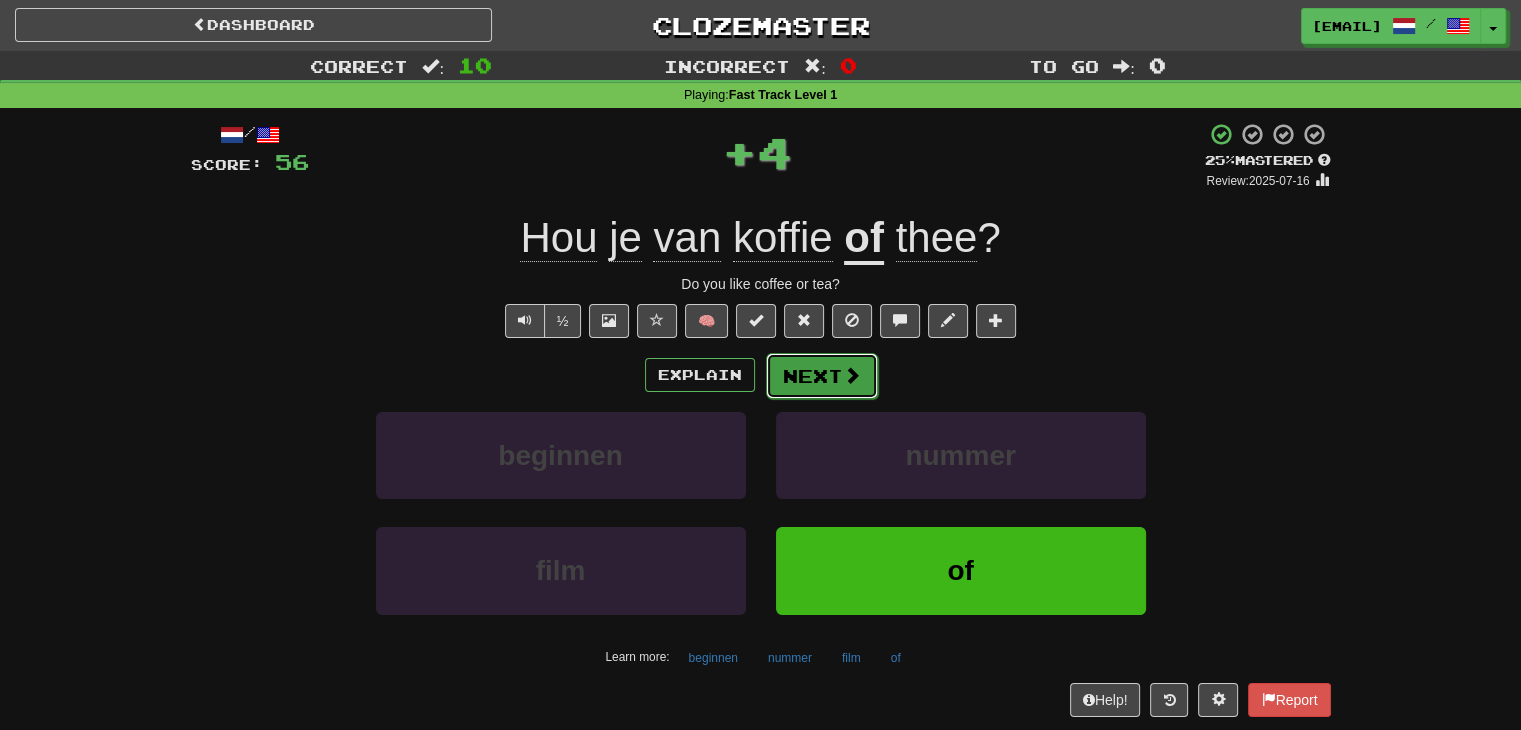click on "Next" at bounding box center (822, 376) 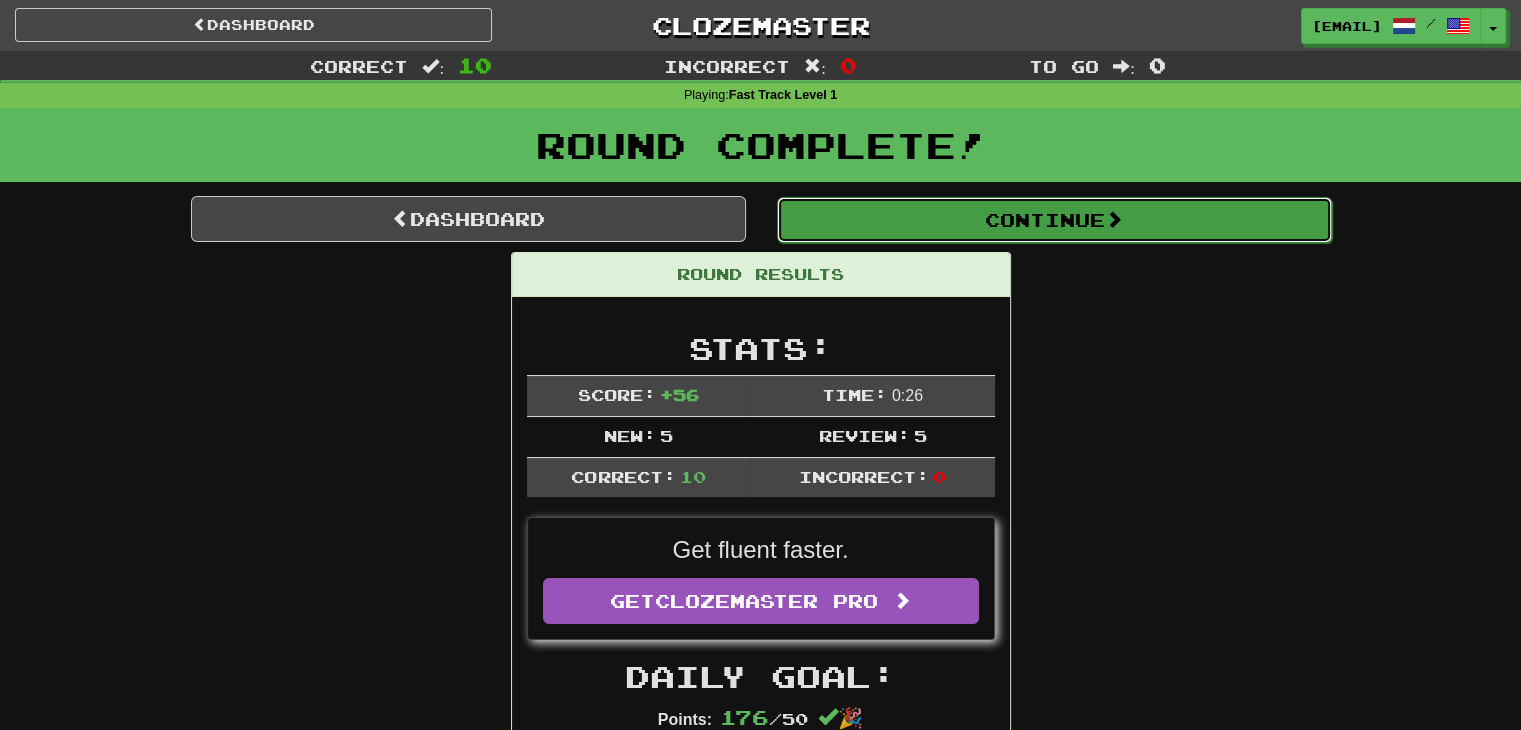 click on "Continue" at bounding box center [1054, 220] 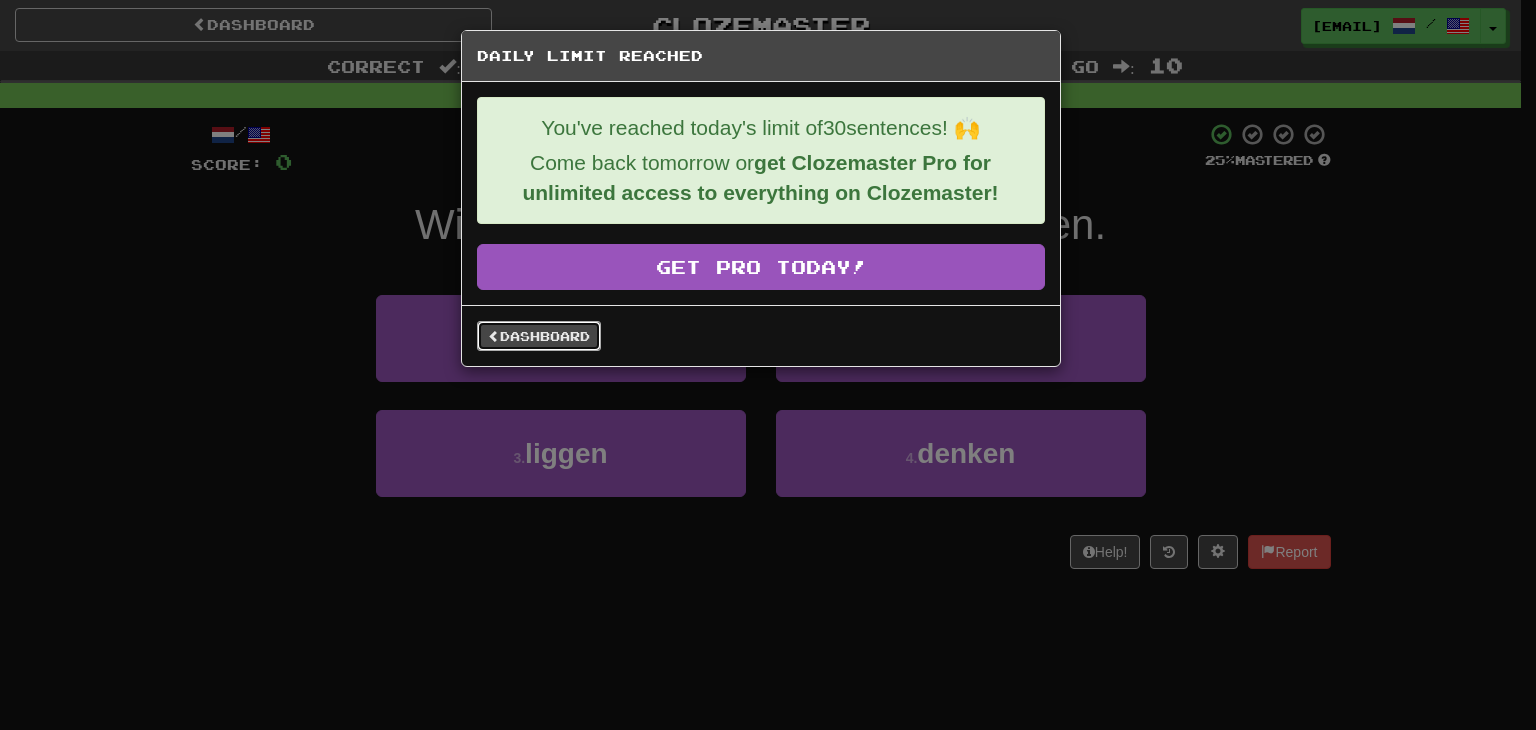 click on "Dashboard" at bounding box center [539, 336] 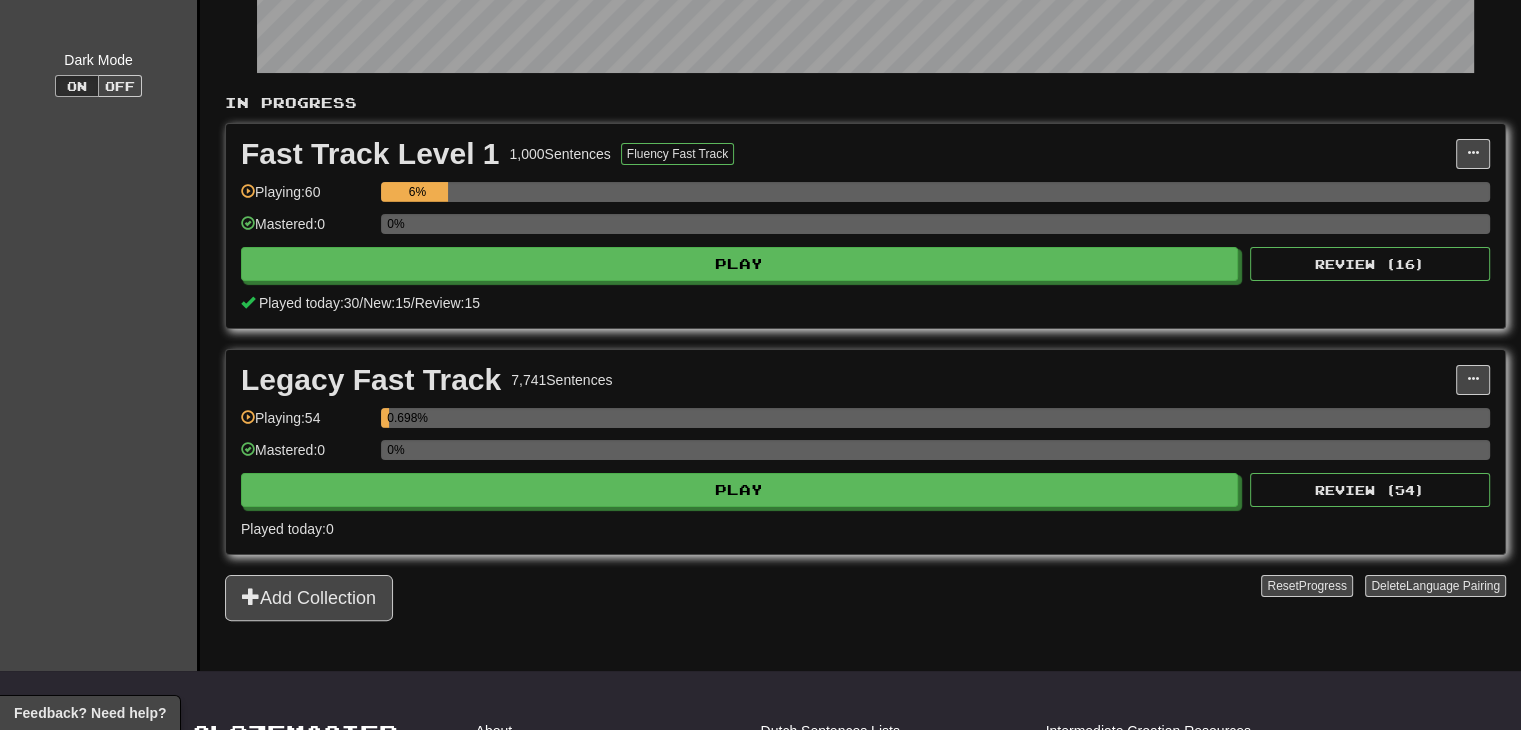 scroll, scrollTop: 366, scrollLeft: 0, axis: vertical 